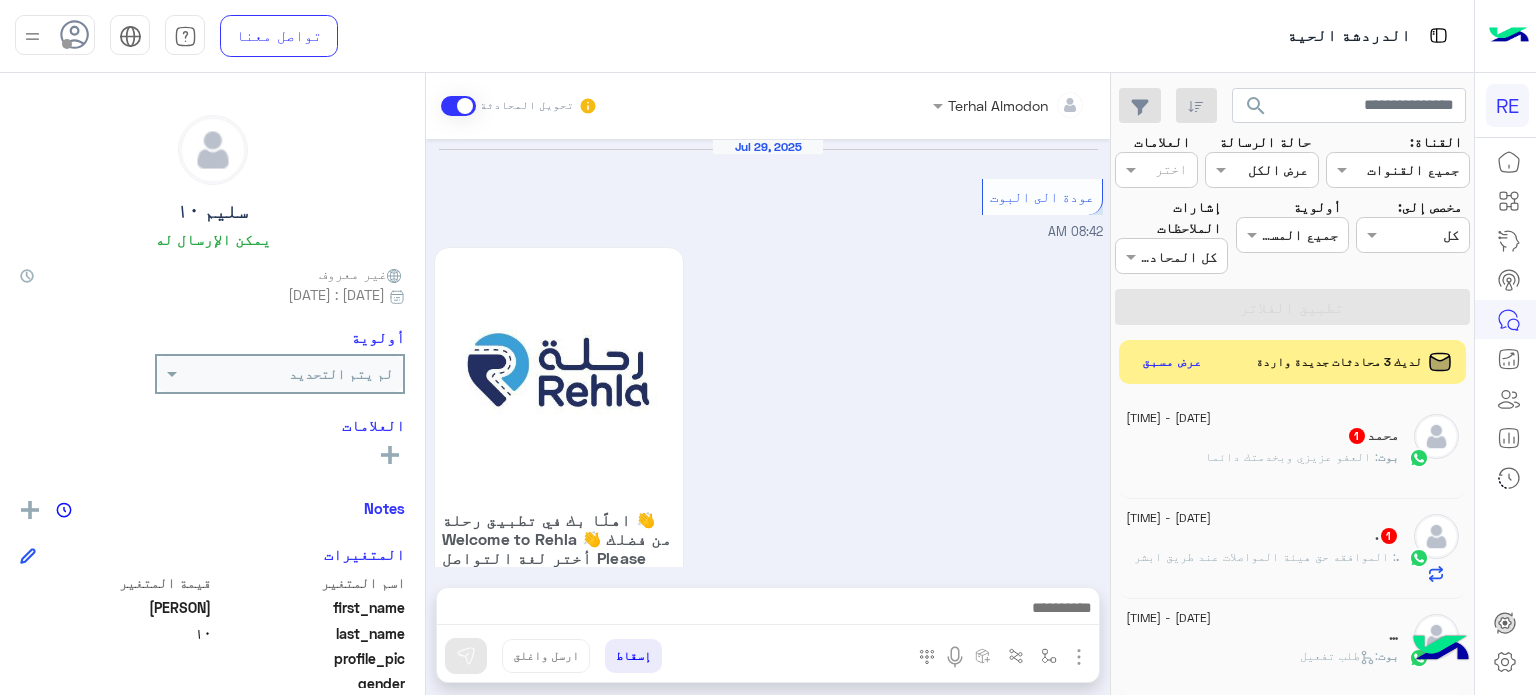 scroll, scrollTop: 0, scrollLeft: 0, axis: both 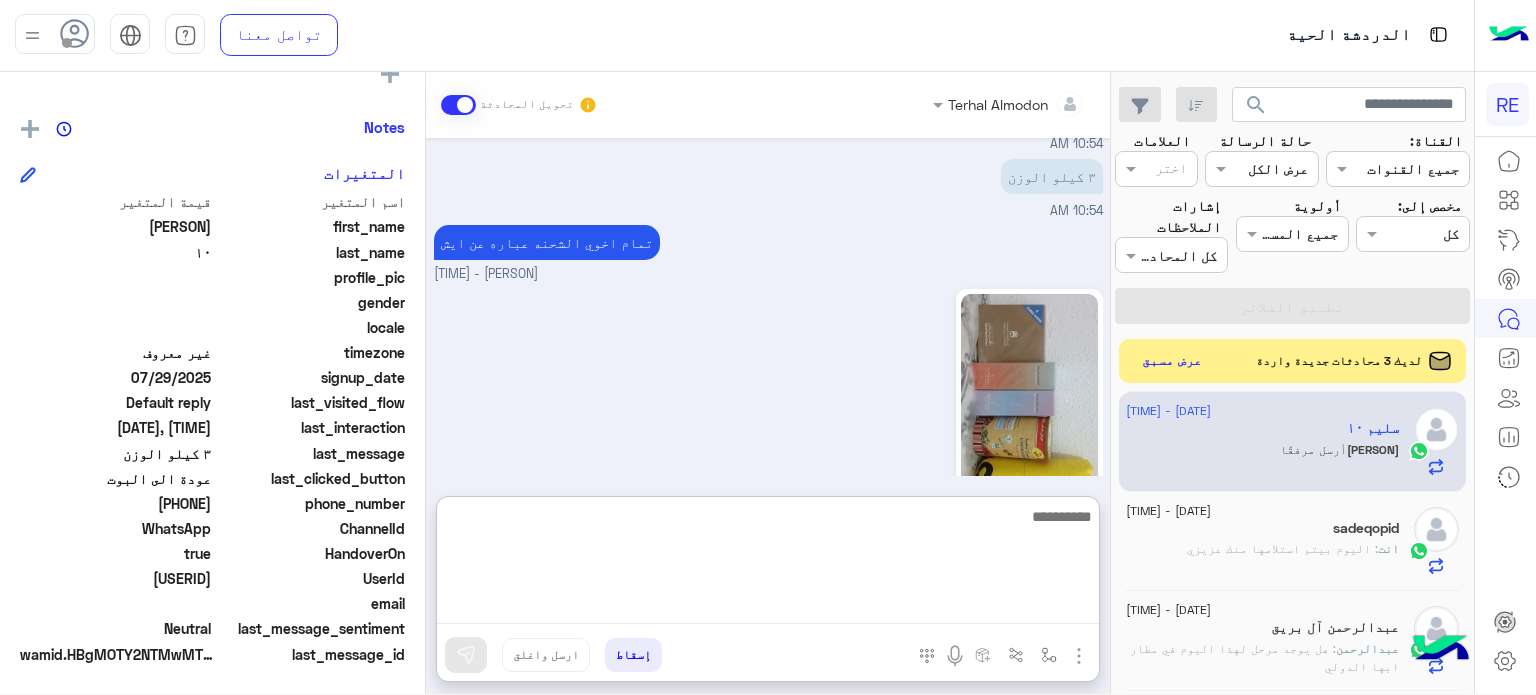 click at bounding box center (768, 564) 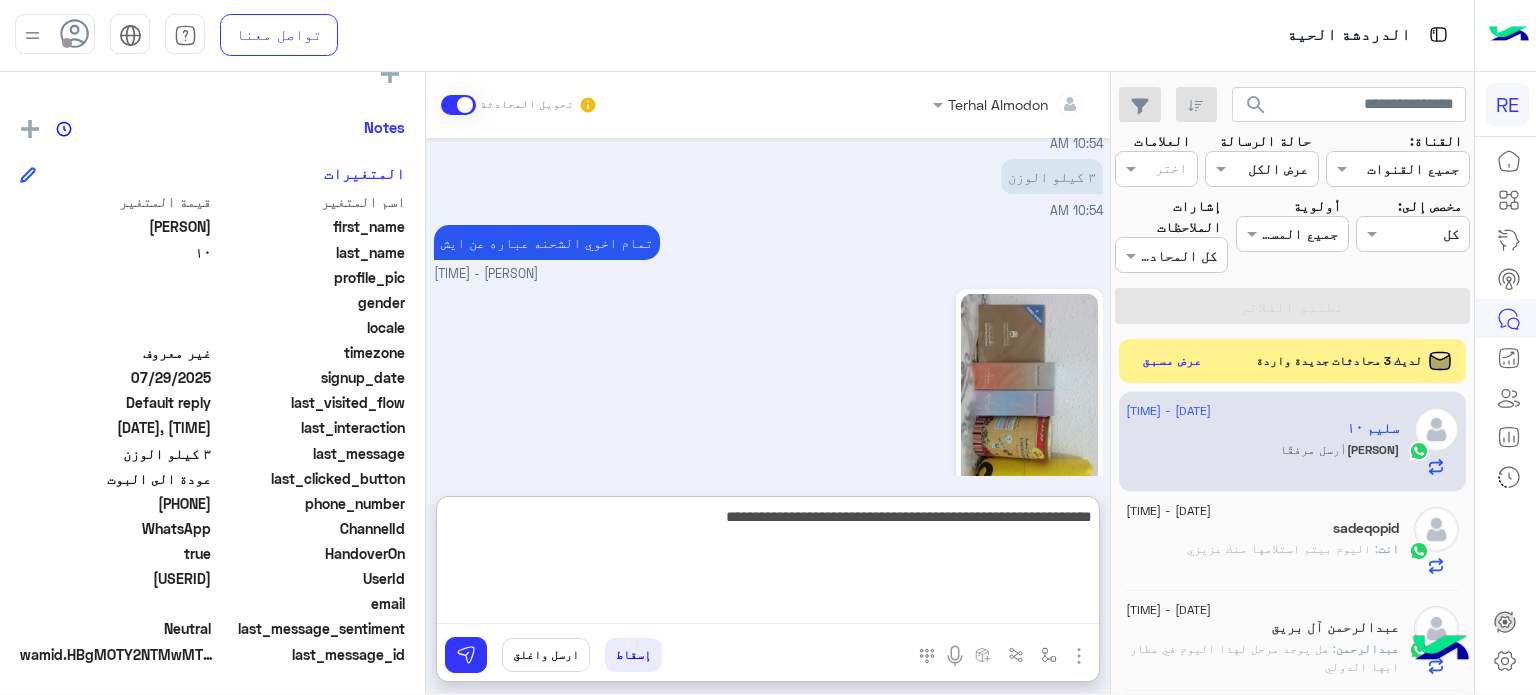 type on "**********" 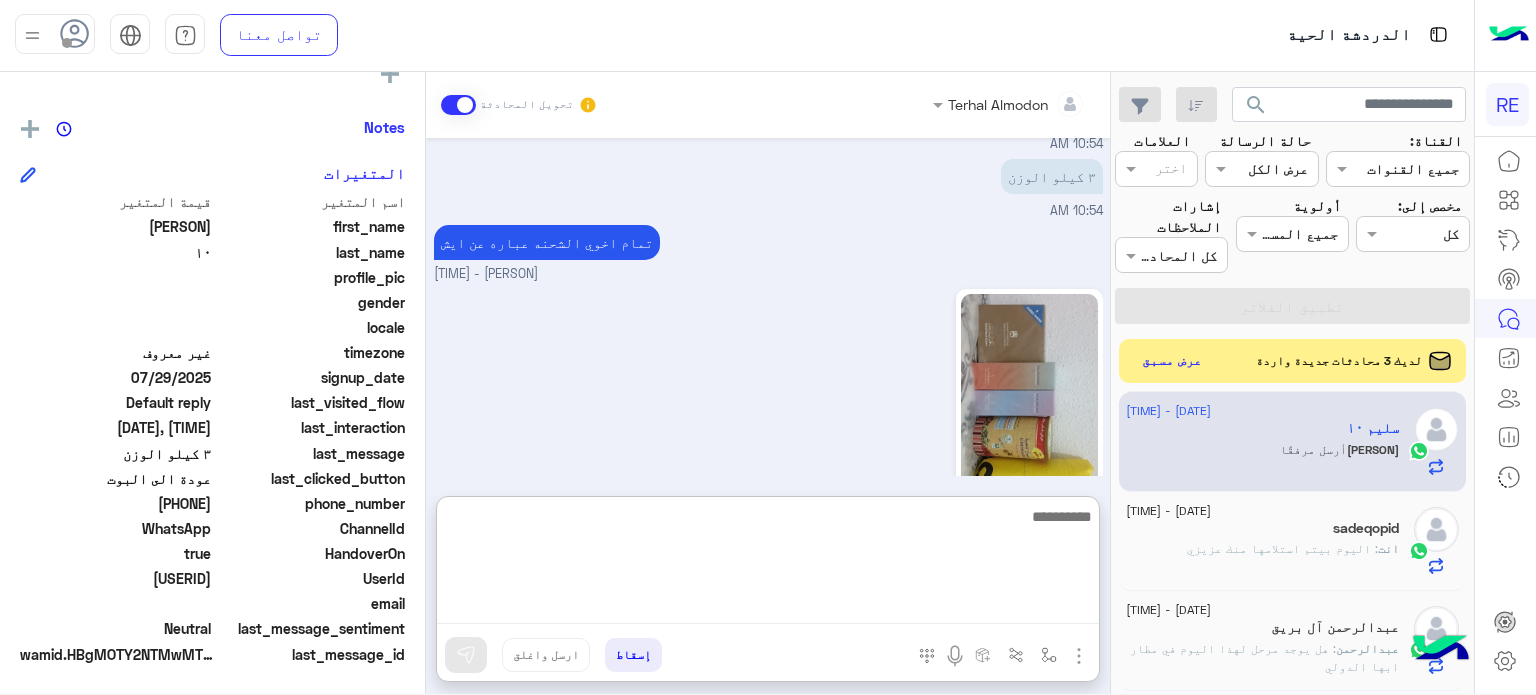 scroll, scrollTop: 1057, scrollLeft: 0, axis: vertical 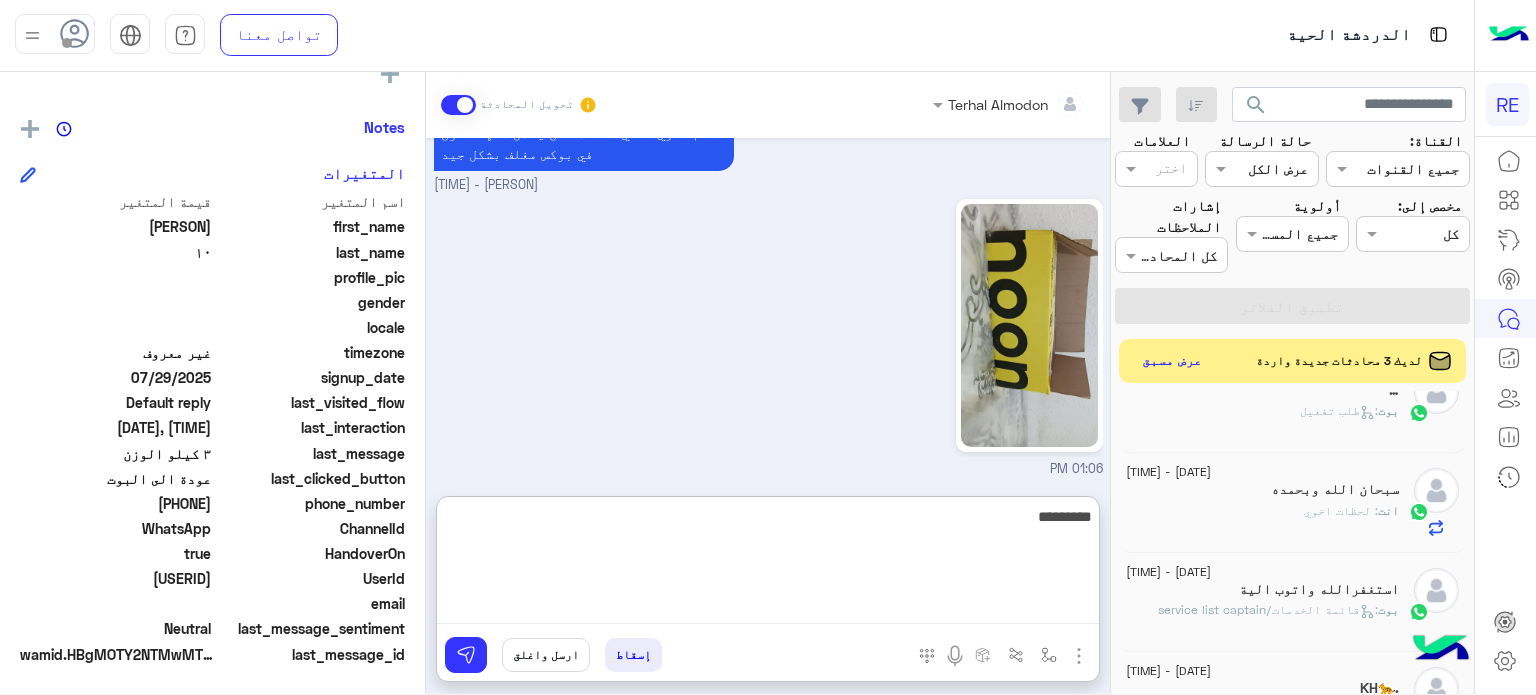 type on "*********" 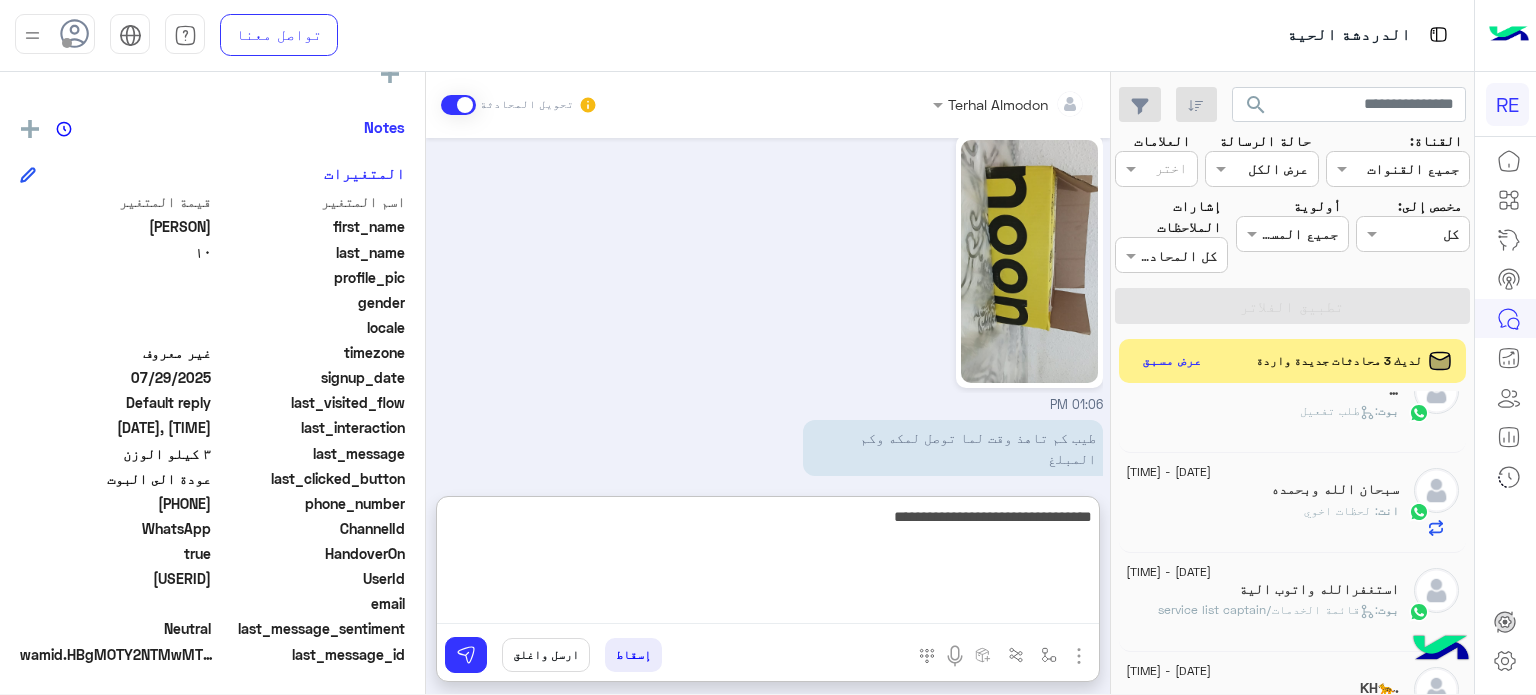 scroll, scrollTop: 1472, scrollLeft: 0, axis: vertical 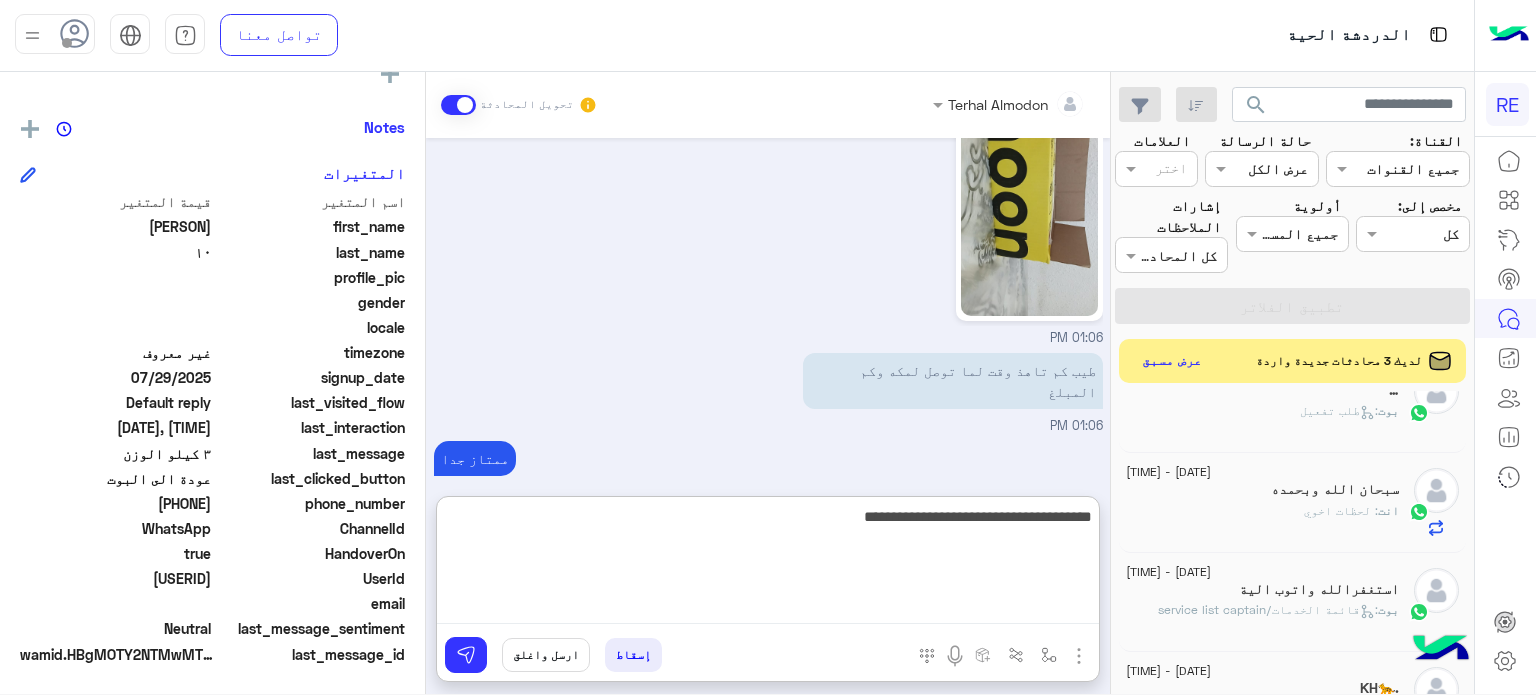 type on "**********" 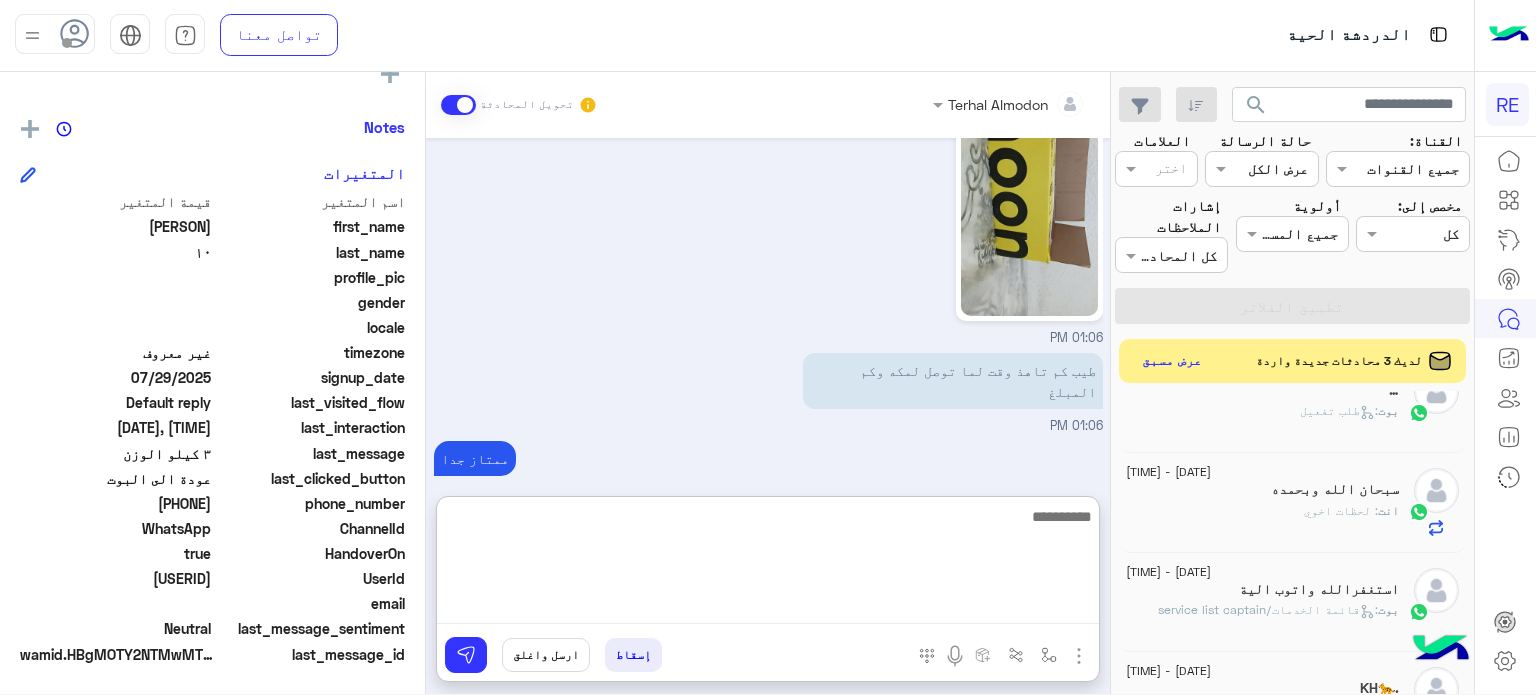 scroll, scrollTop: 1536, scrollLeft: 0, axis: vertical 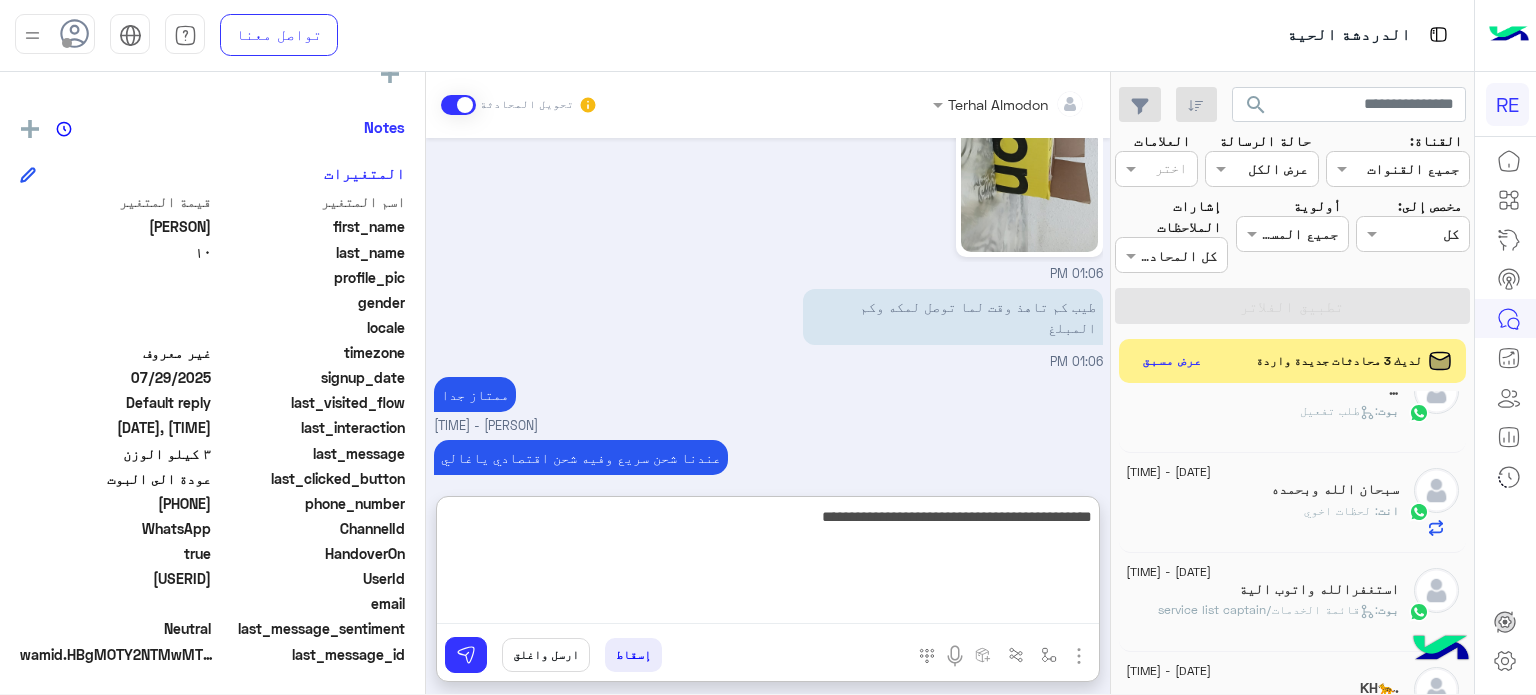 type on "**********" 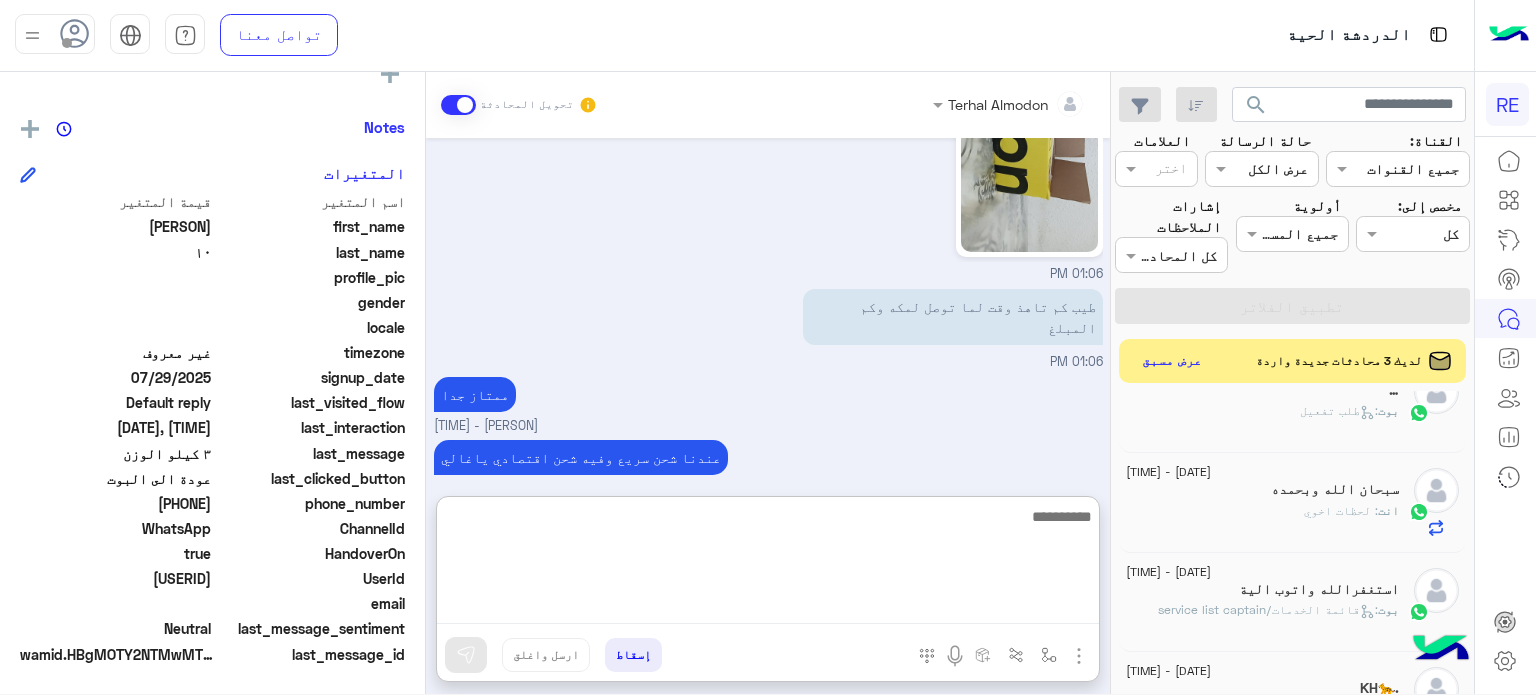 scroll, scrollTop: 1620, scrollLeft: 0, axis: vertical 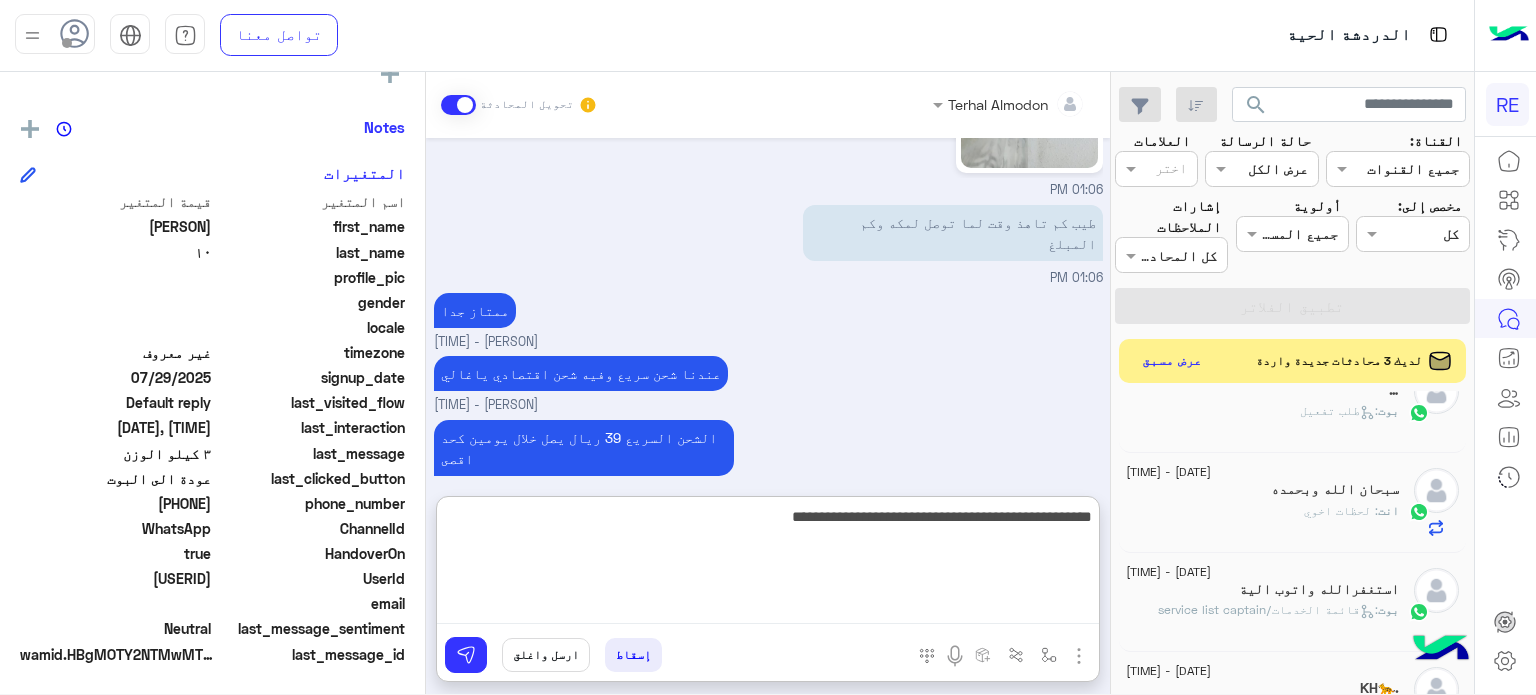 type on "**********" 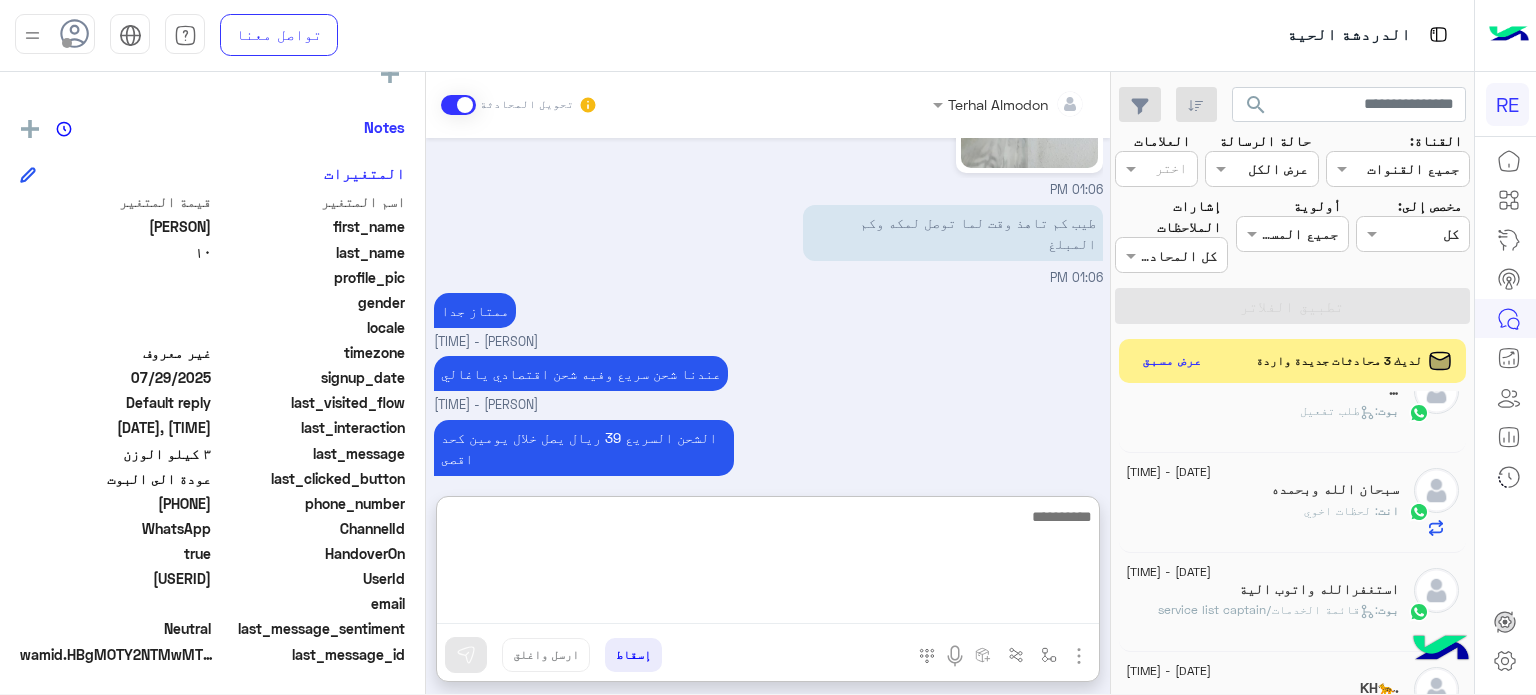 scroll, scrollTop: 1704, scrollLeft: 0, axis: vertical 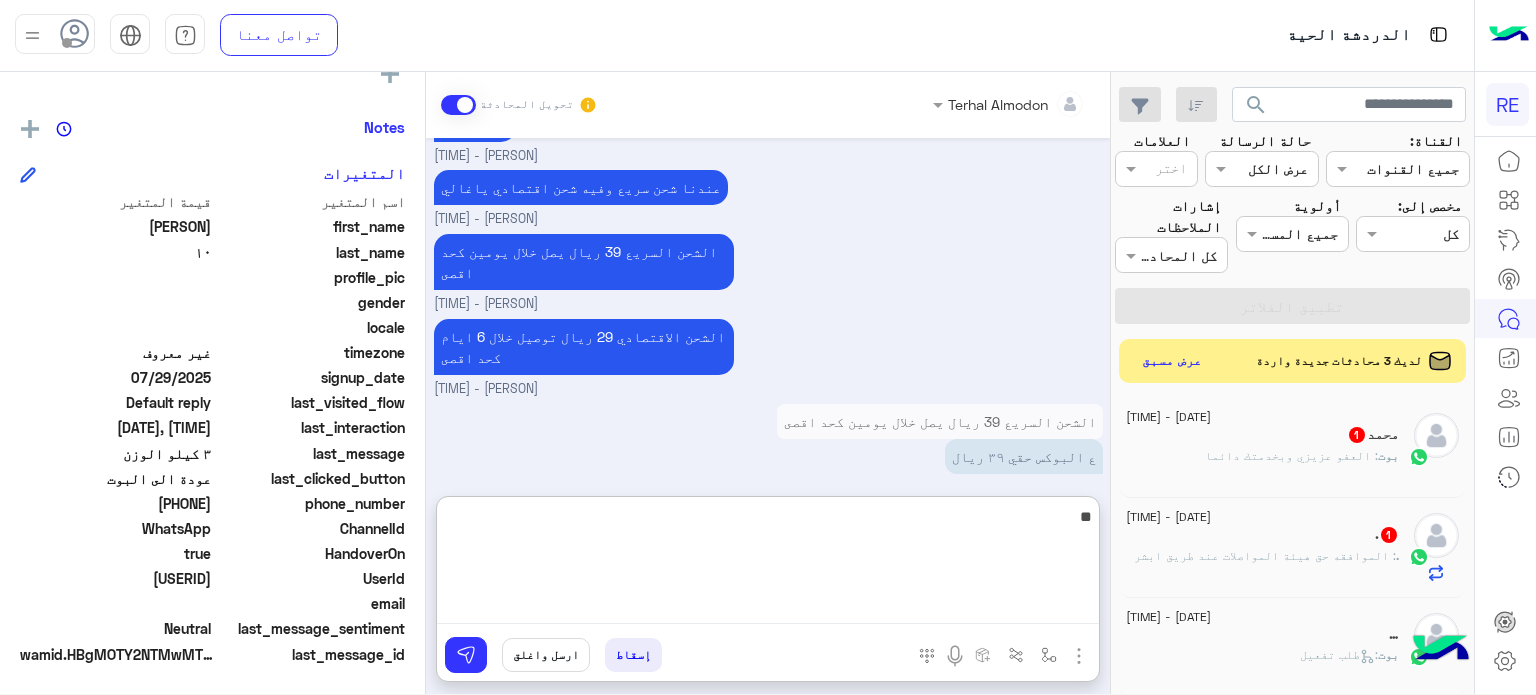 type on "*" 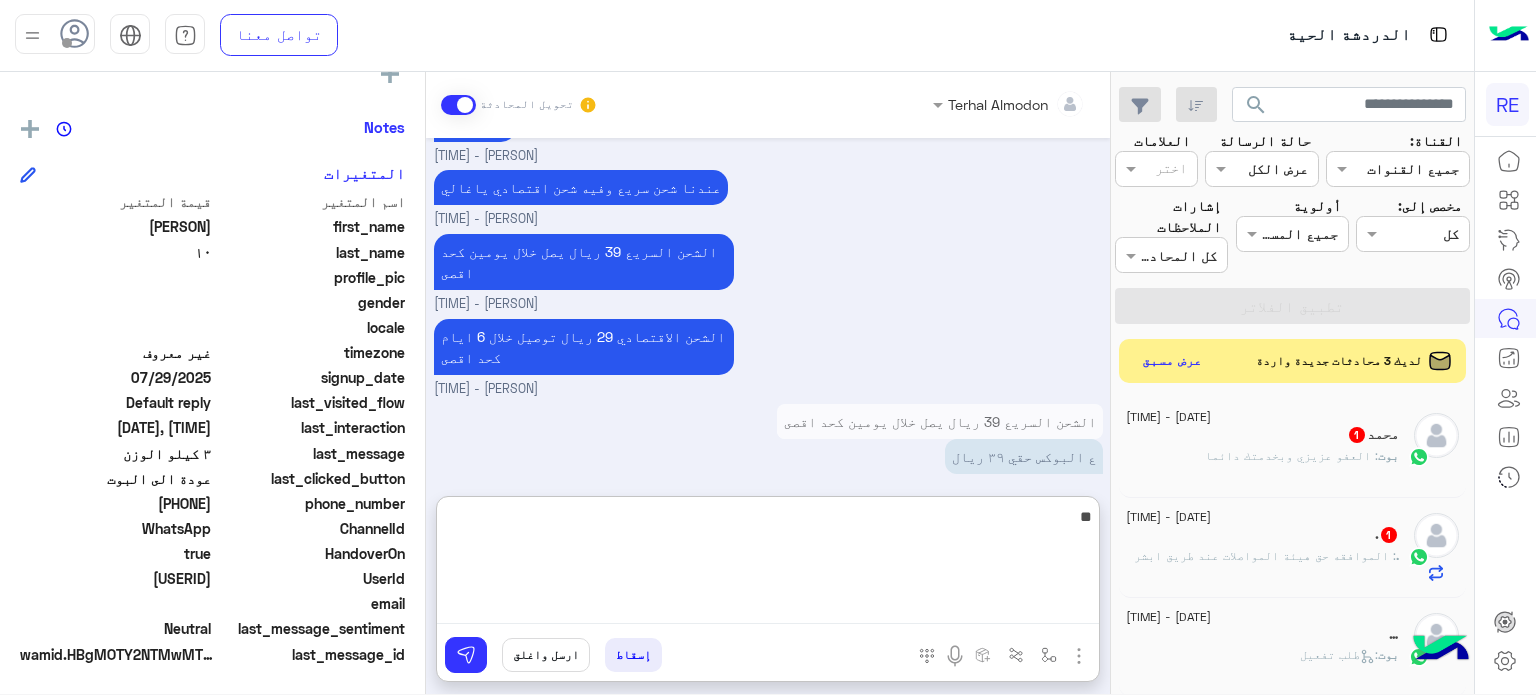 type on "*" 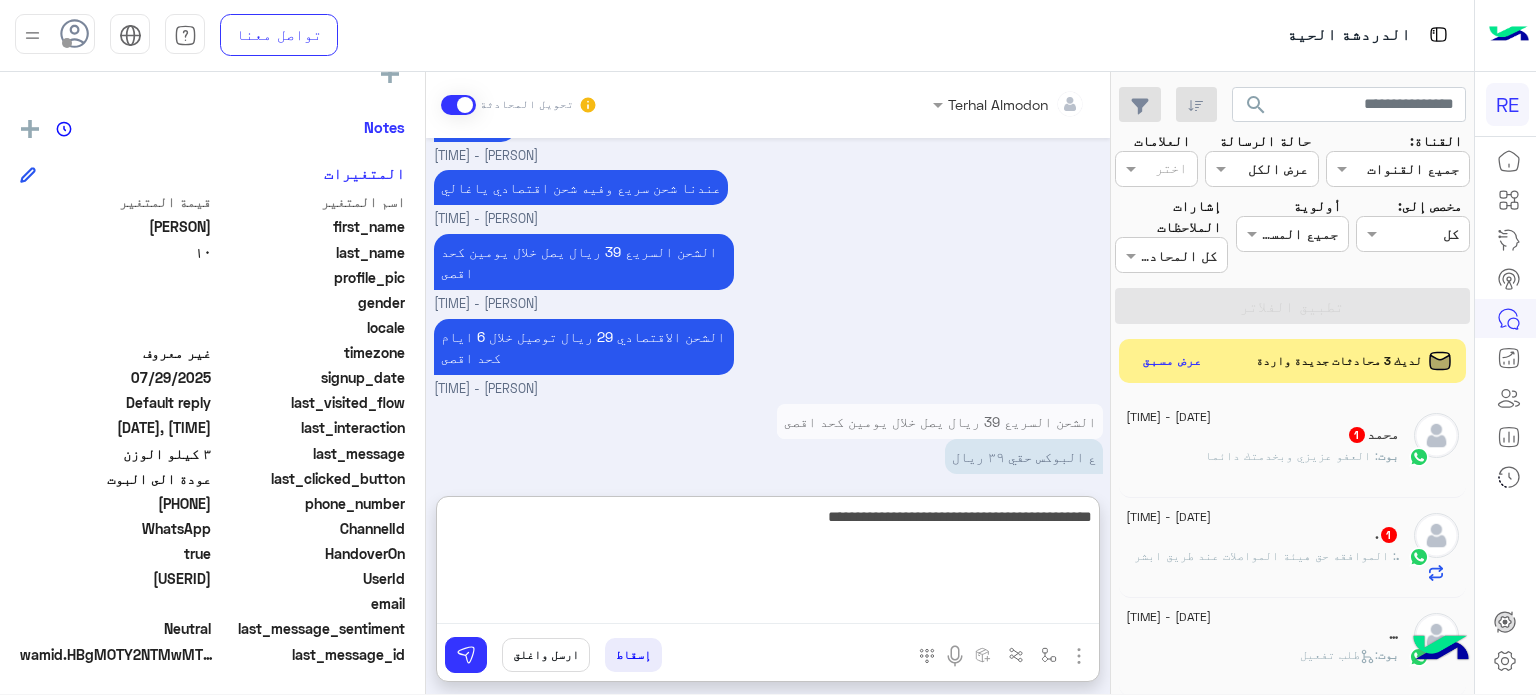 type on "**********" 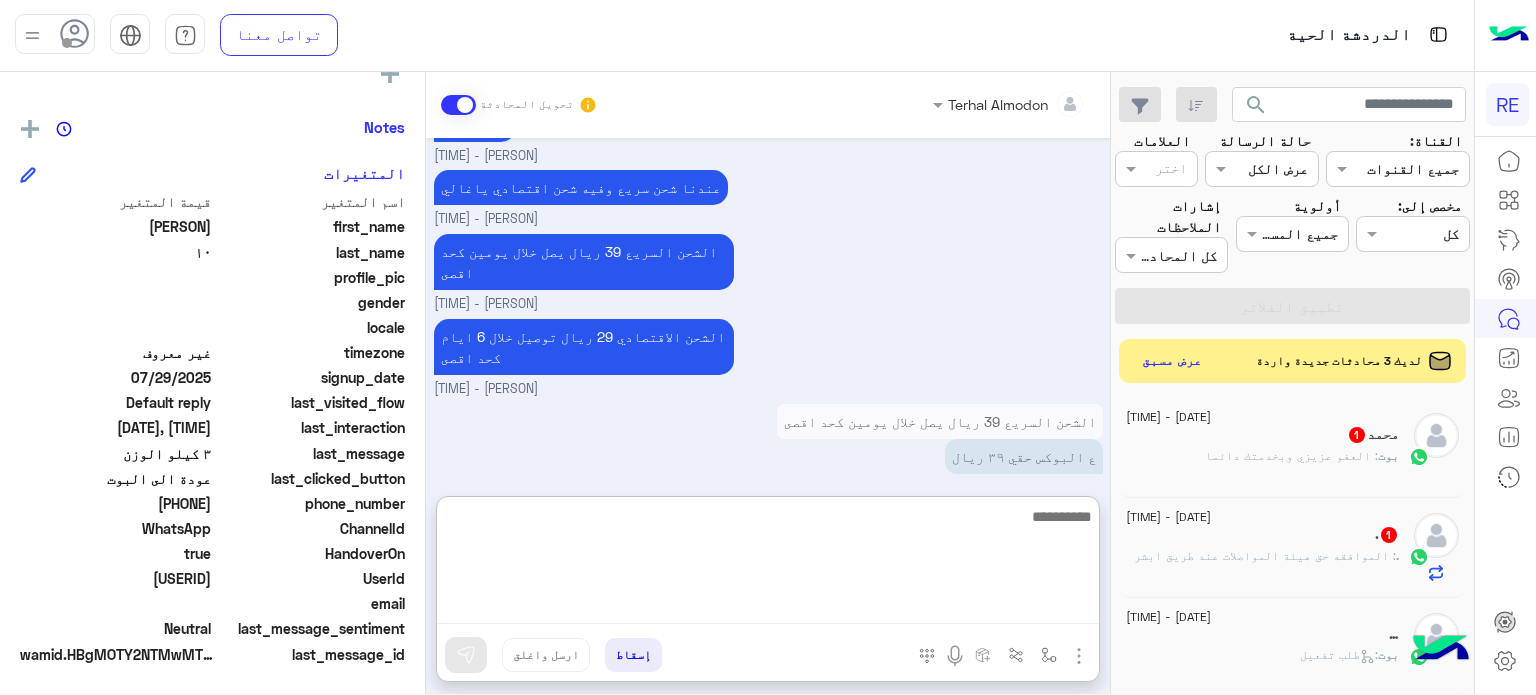 scroll, scrollTop: 1891, scrollLeft: 0, axis: vertical 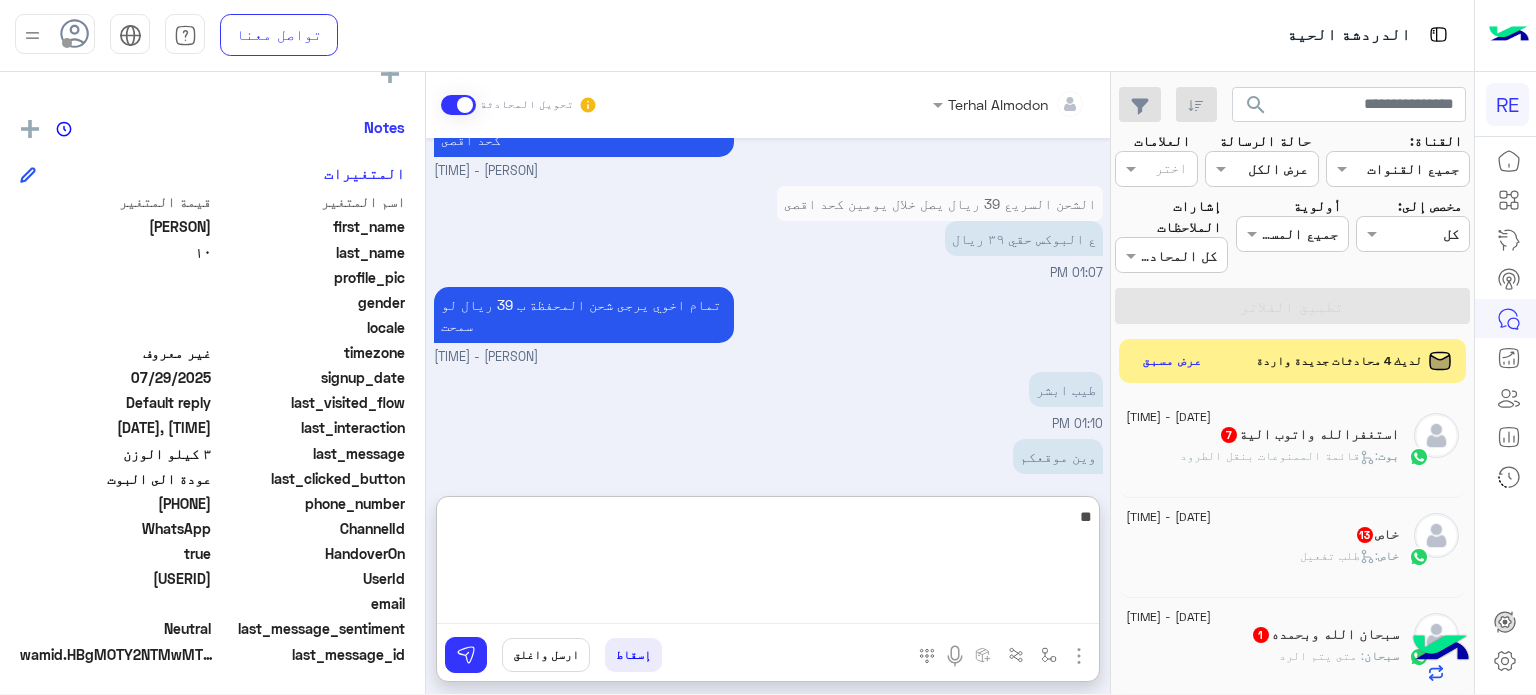 type on "*" 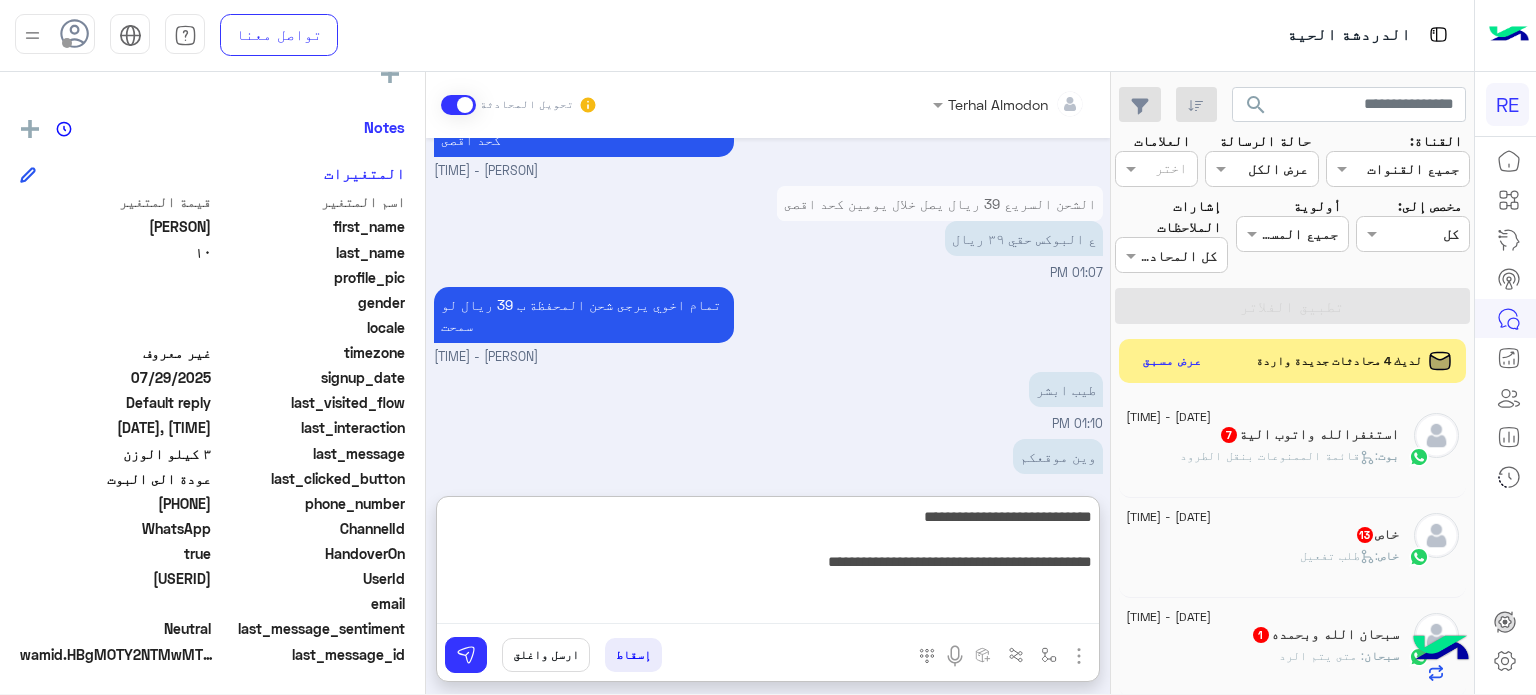 type on "**********" 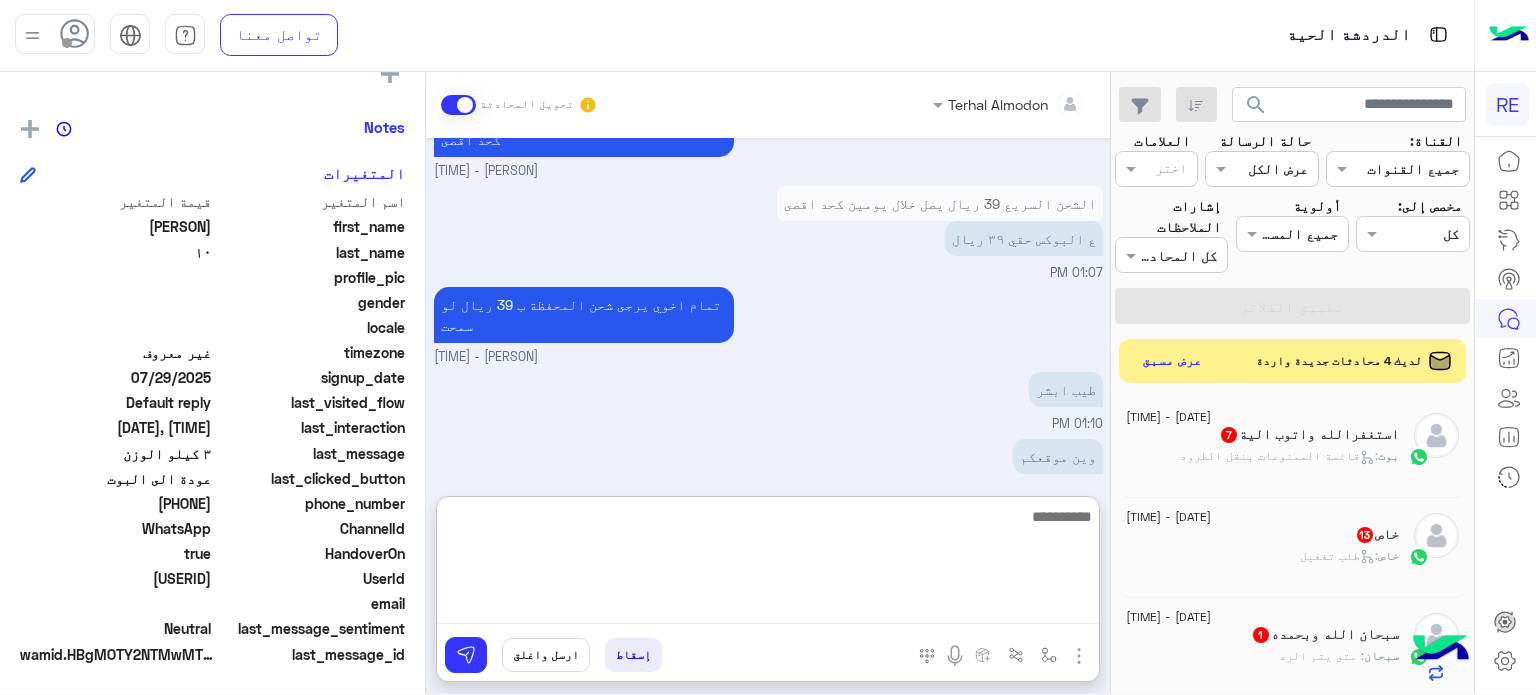 scroll, scrollTop: 2150, scrollLeft: 0, axis: vertical 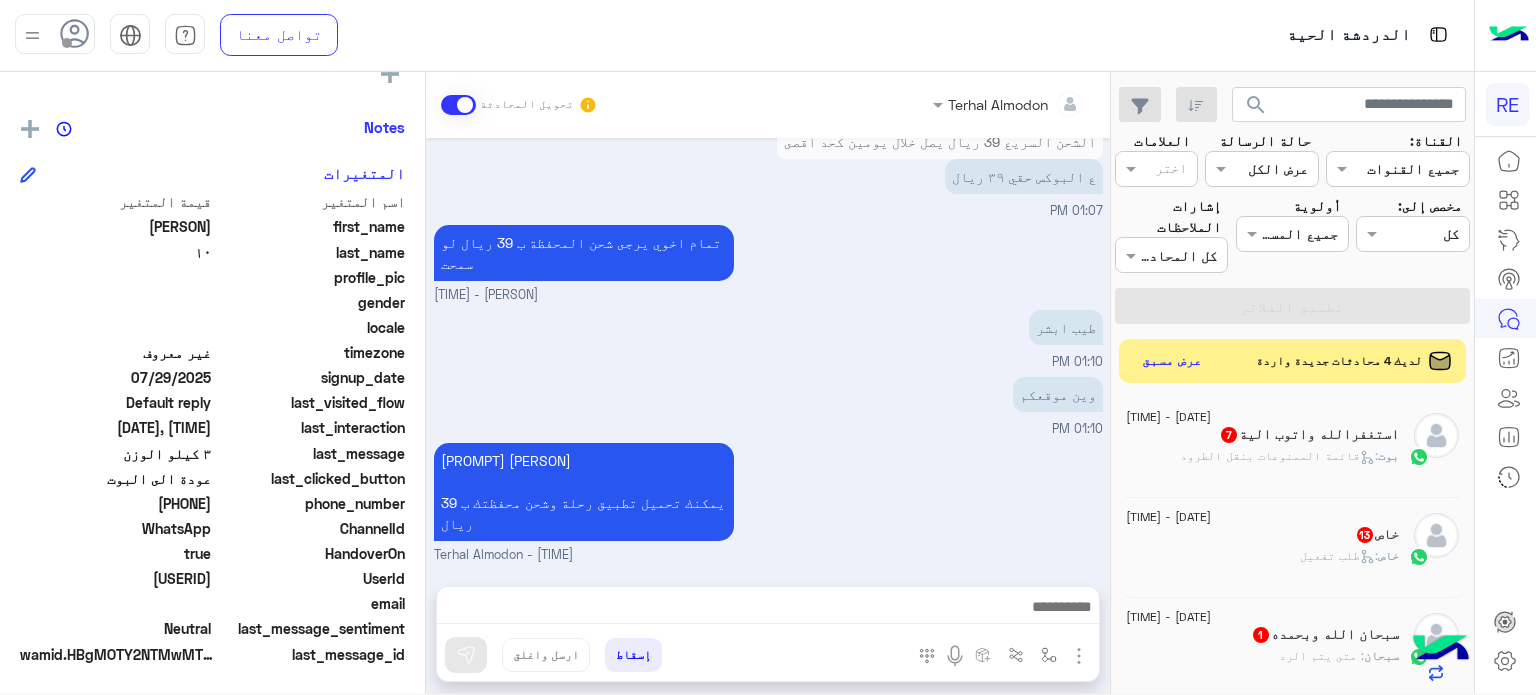 click on ":   قائمة الممنوعات بنقل الطرود" 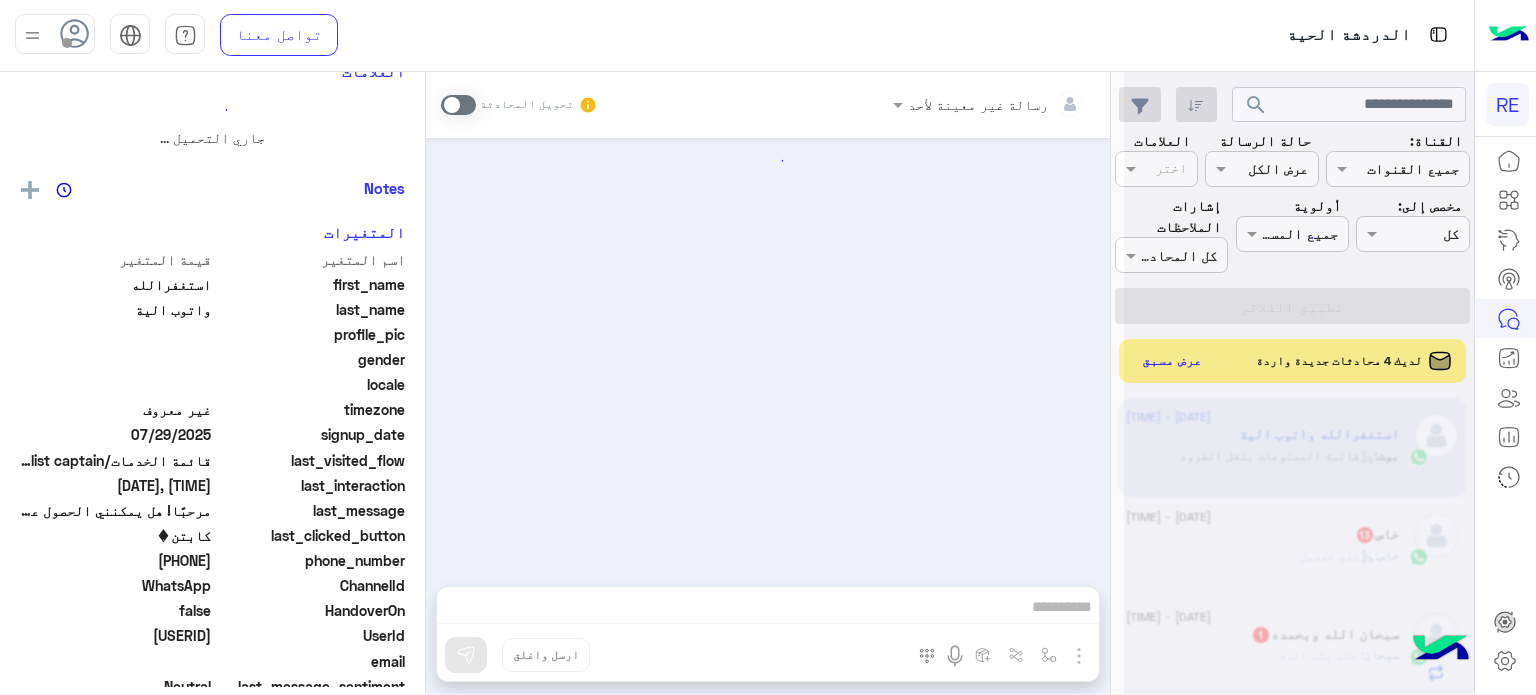 scroll, scrollTop: 0, scrollLeft: 0, axis: both 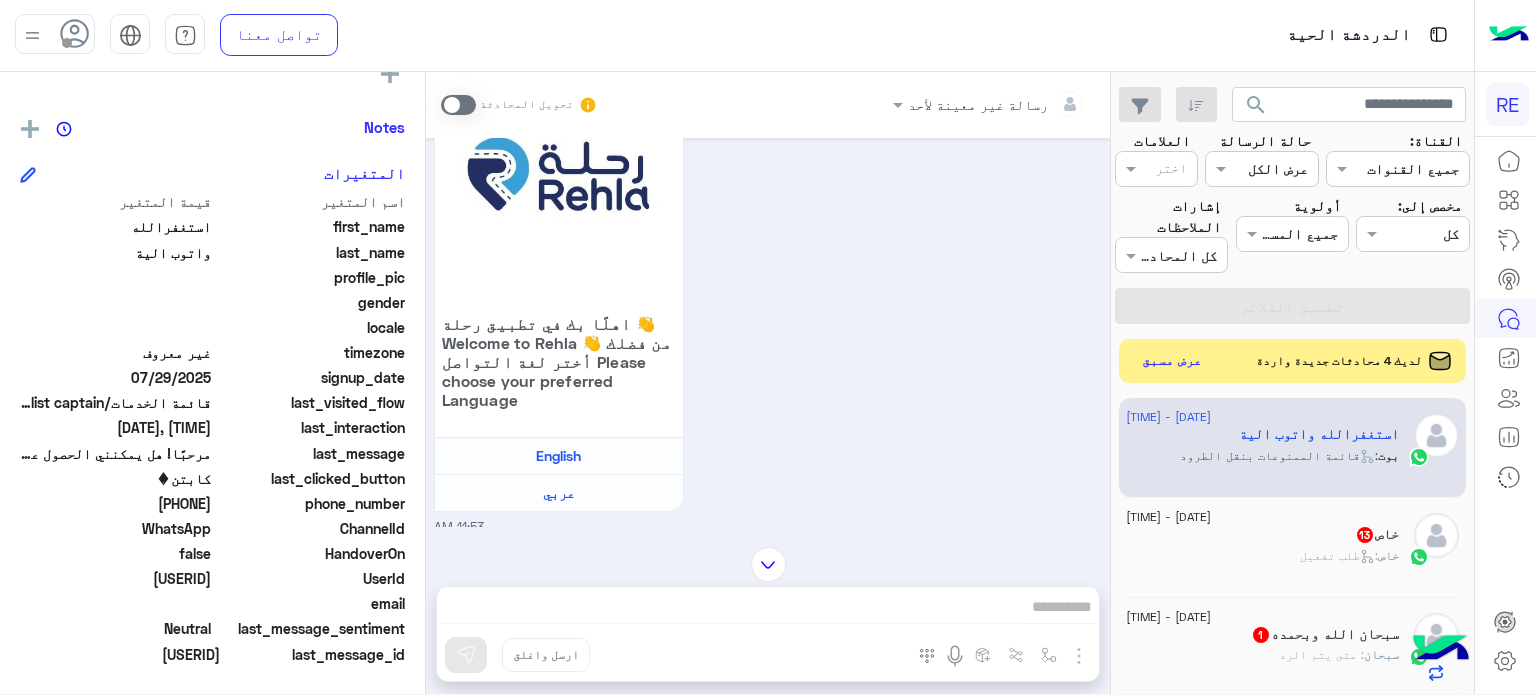 click at bounding box center (458, 105) 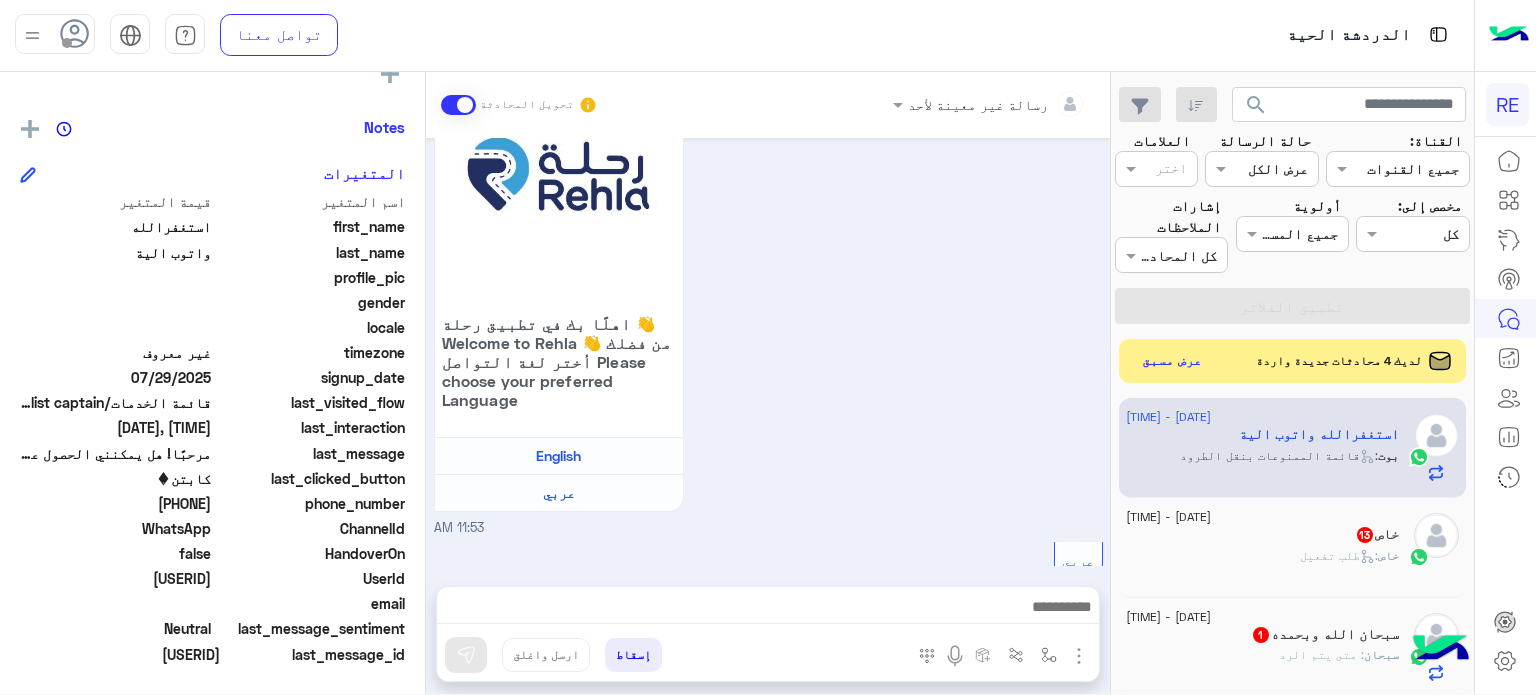 scroll, scrollTop: 3772, scrollLeft: 0, axis: vertical 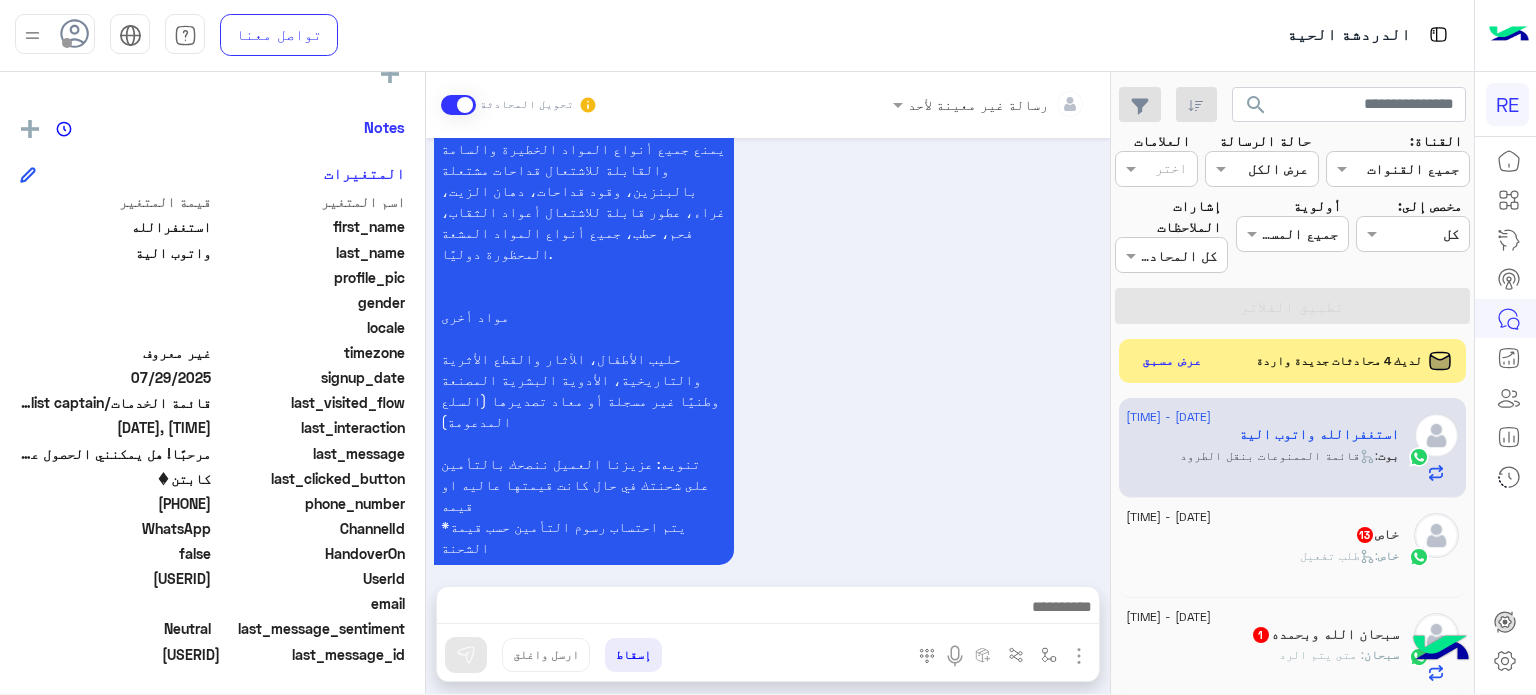 click at bounding box center [768, 612] 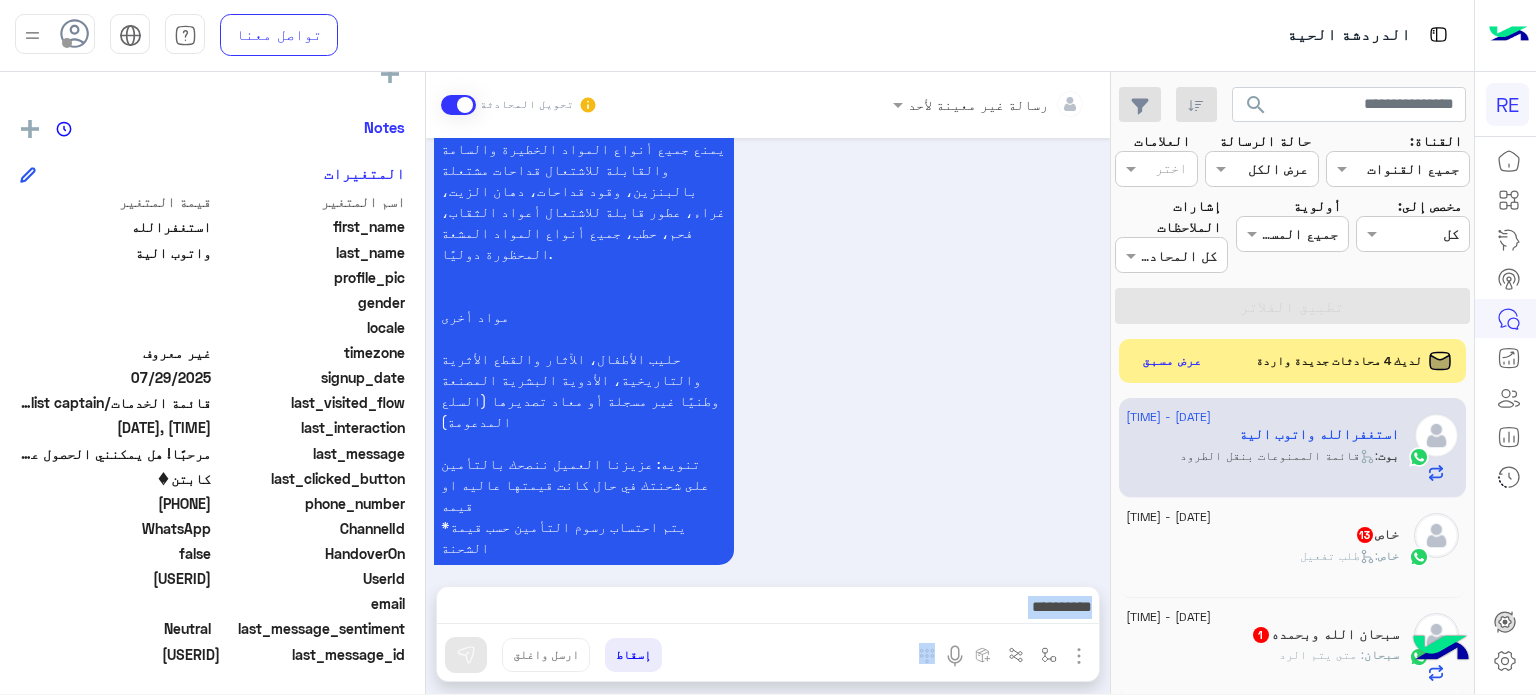 click at bounding box center [768, 612] 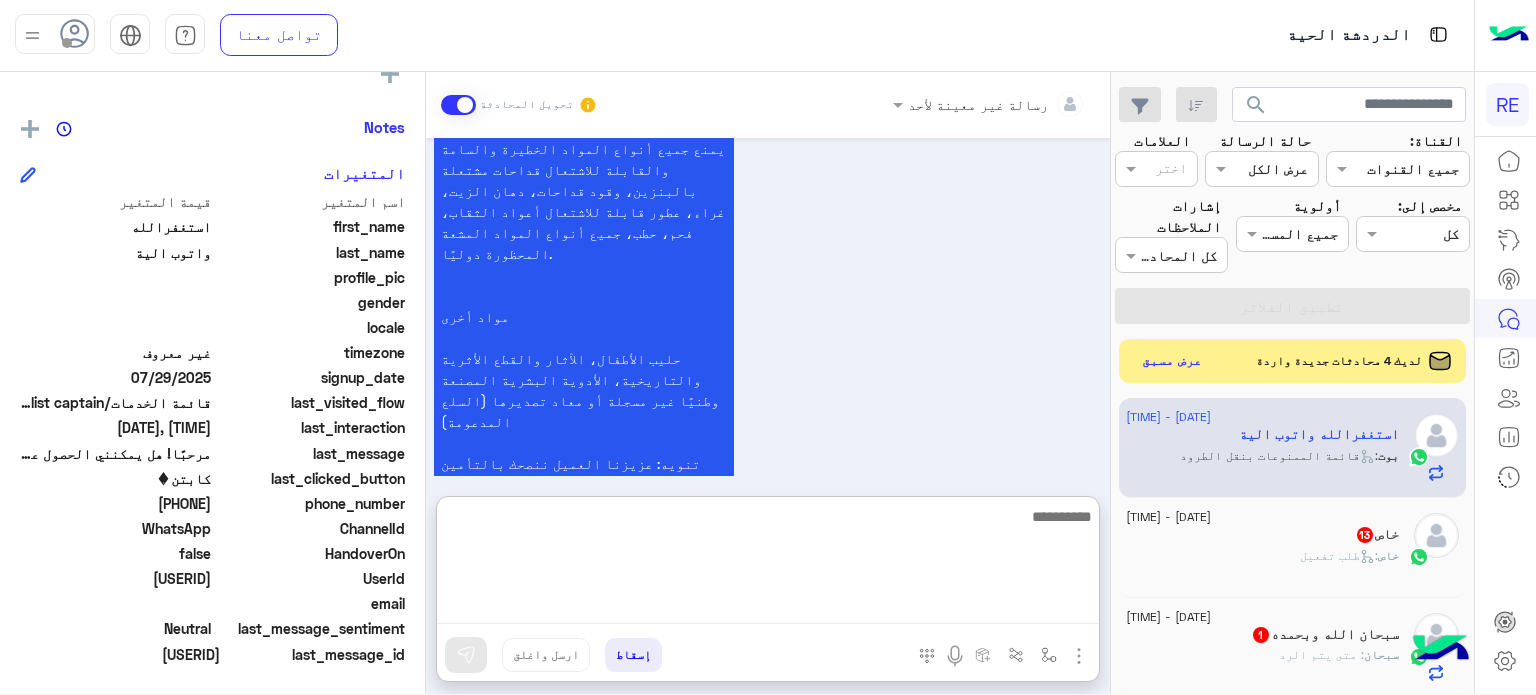 click at bounding box center (768, 564) 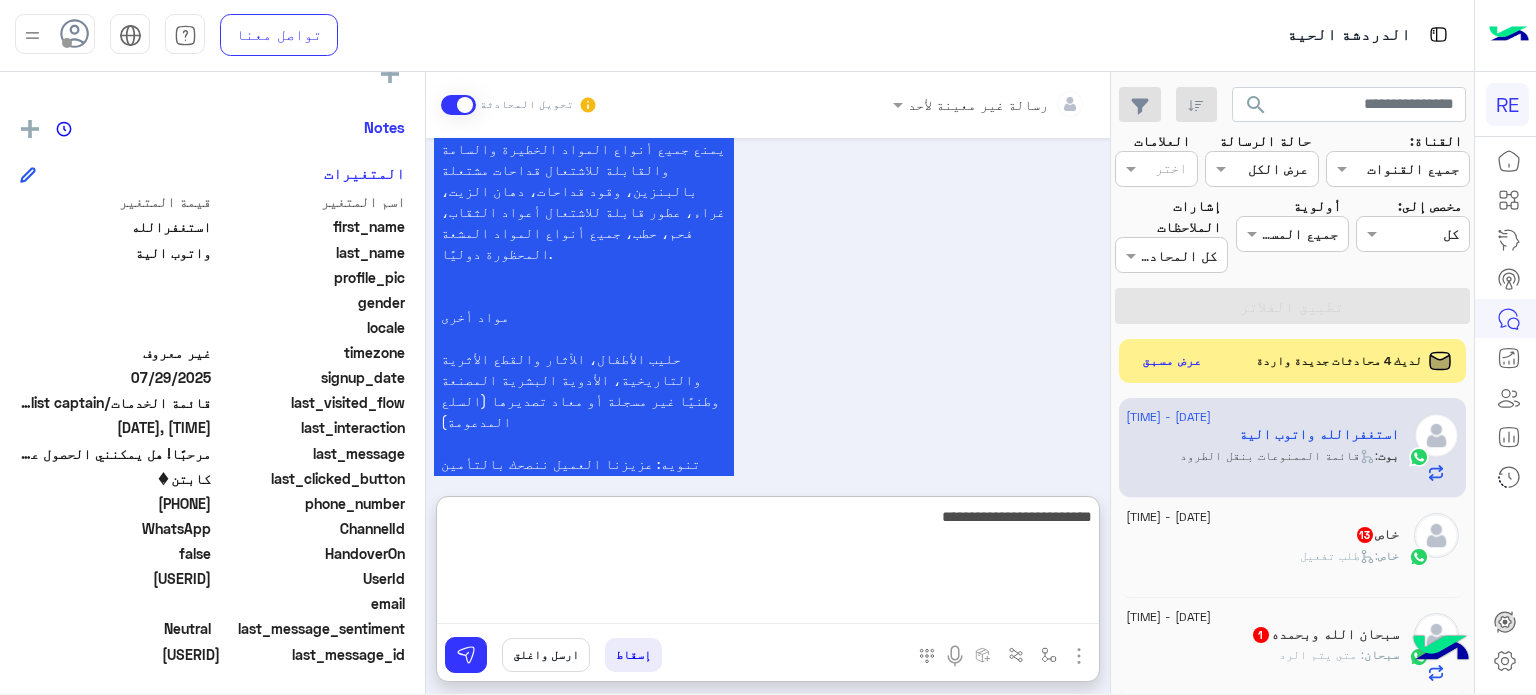 type on "**********" 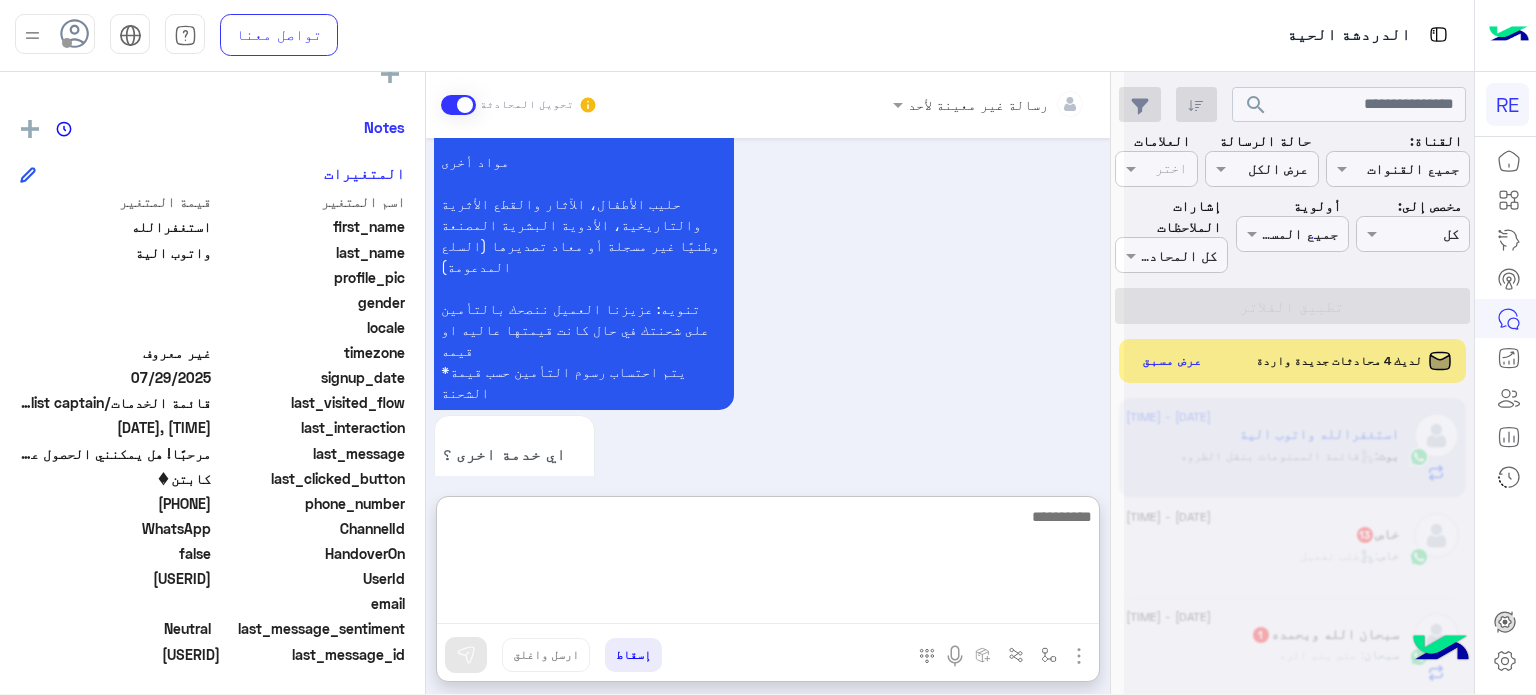 scroll, scrollTop: 3963, scrollLeft: 0, axis: vertical 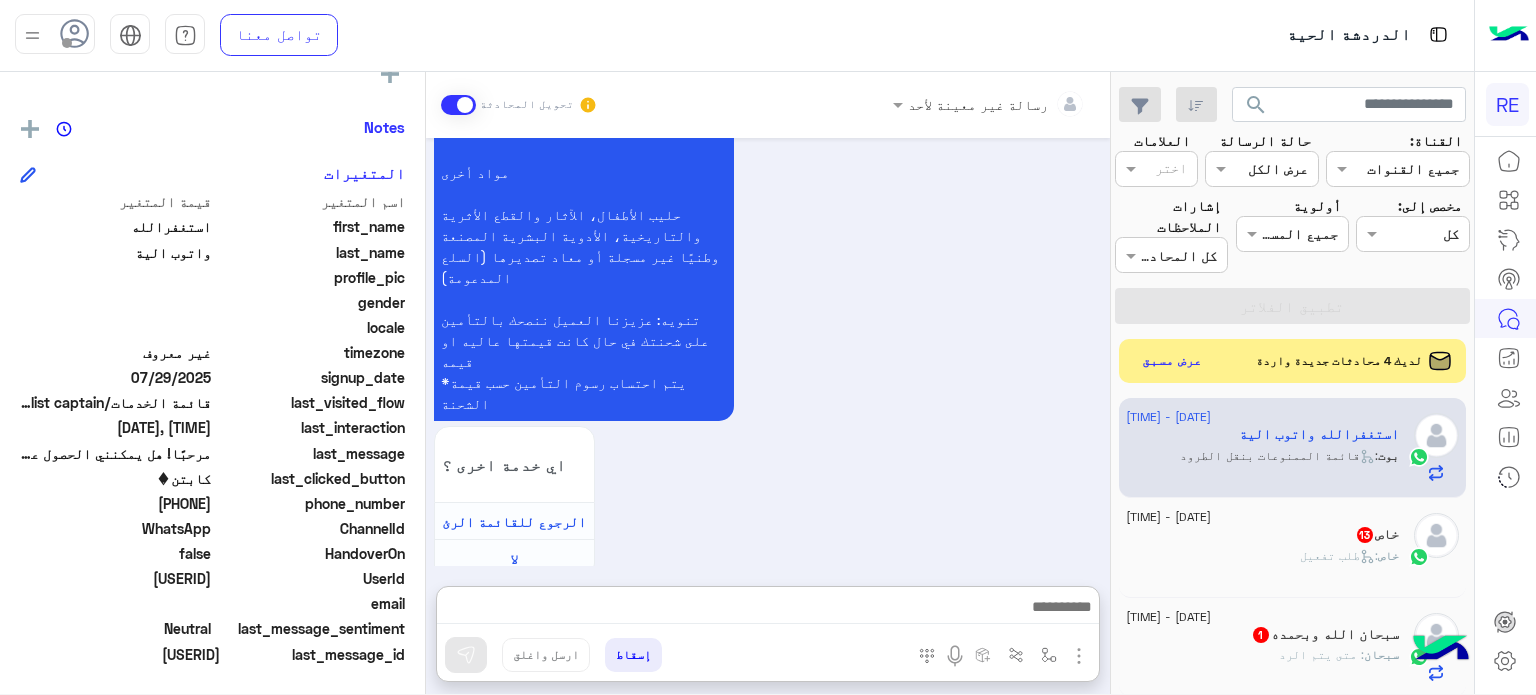 click on "سبحان الله وبحمده  1" 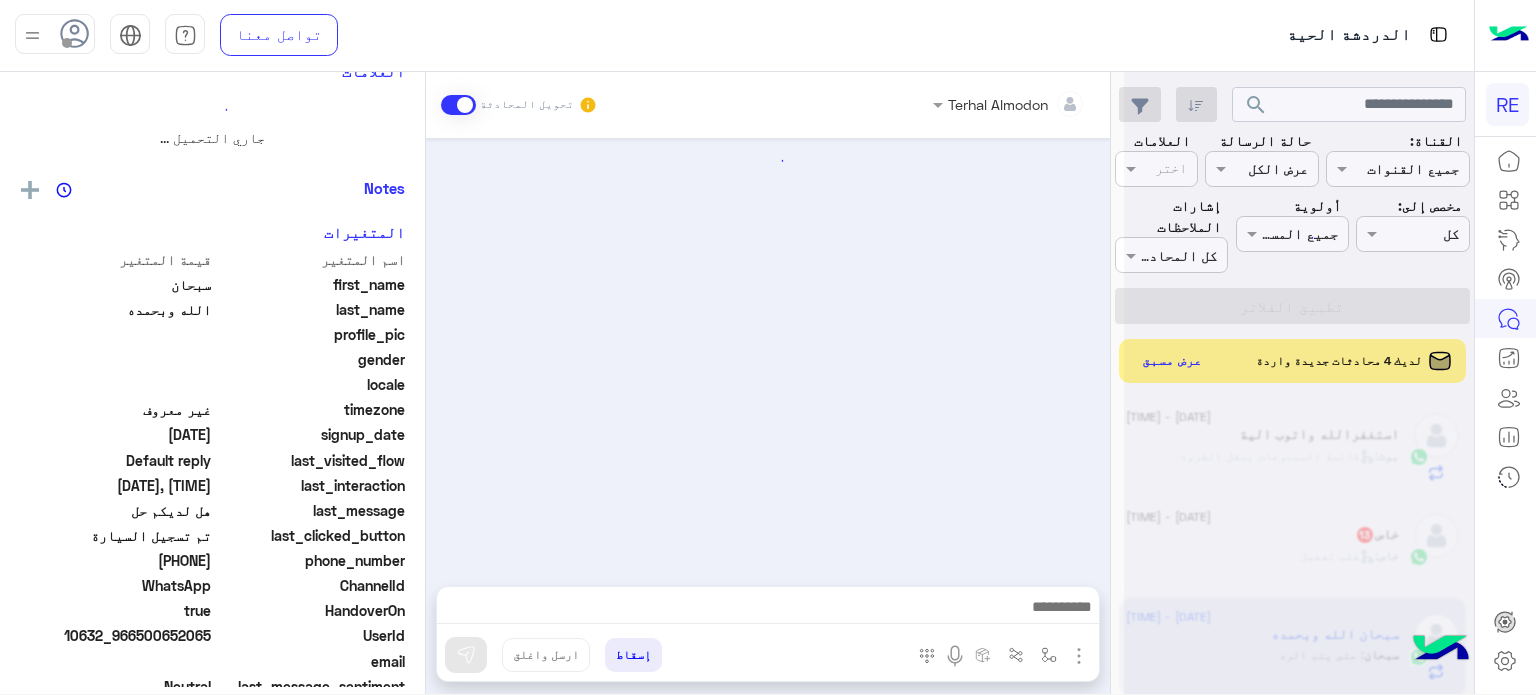 scroll, scrollTop: 0, scrollLeft: 0, axis: both 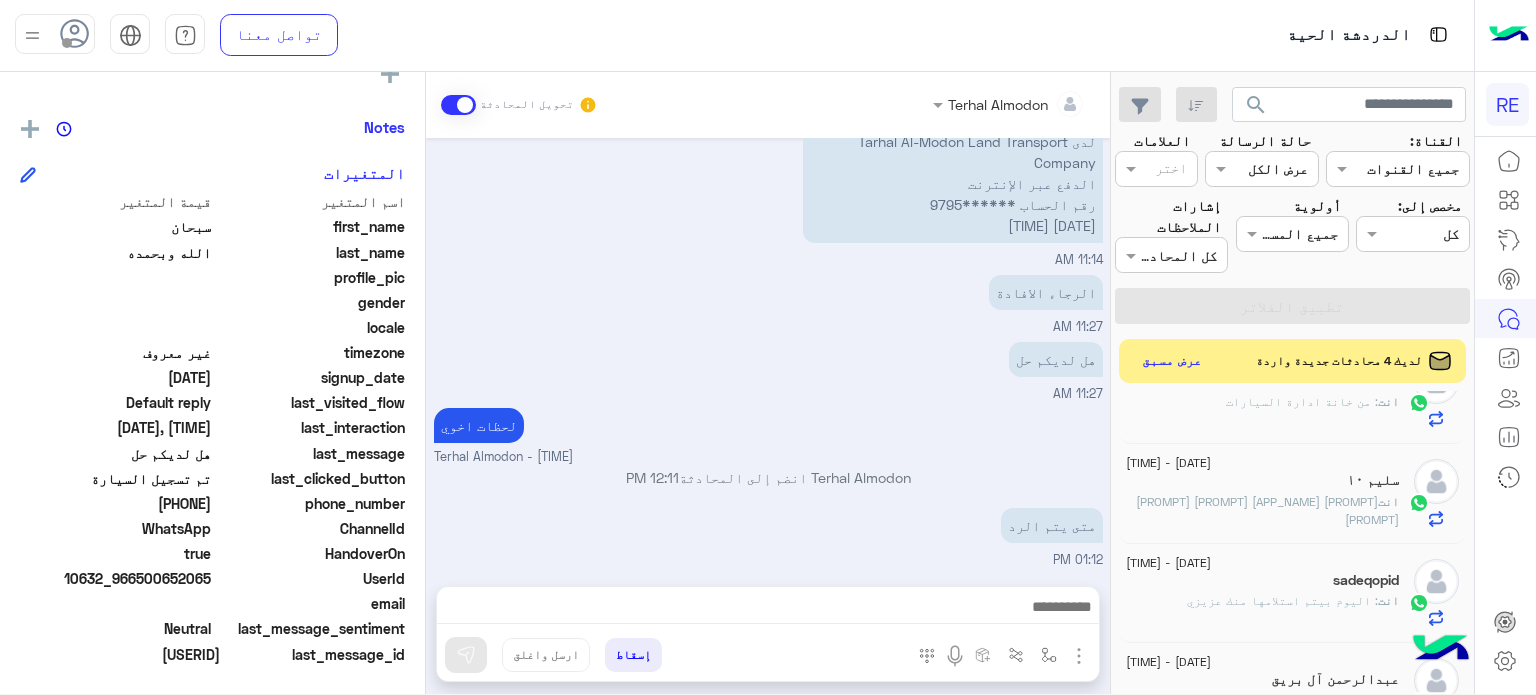 click on "[PROMPT] [APP_NAME] [PROMPT] [PROMPT] [PROMPT]" 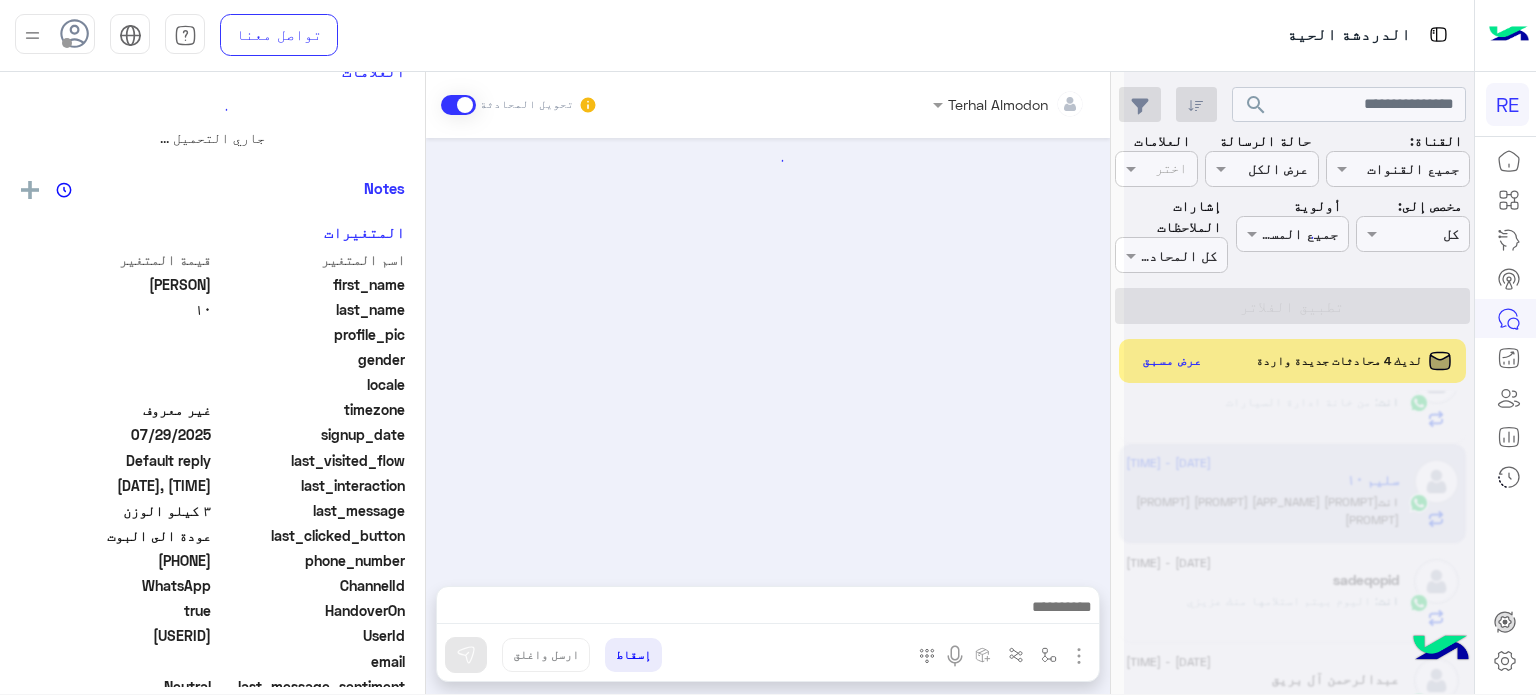 scroll, scrollTop: 0, scrollLeft: 0, axis: both 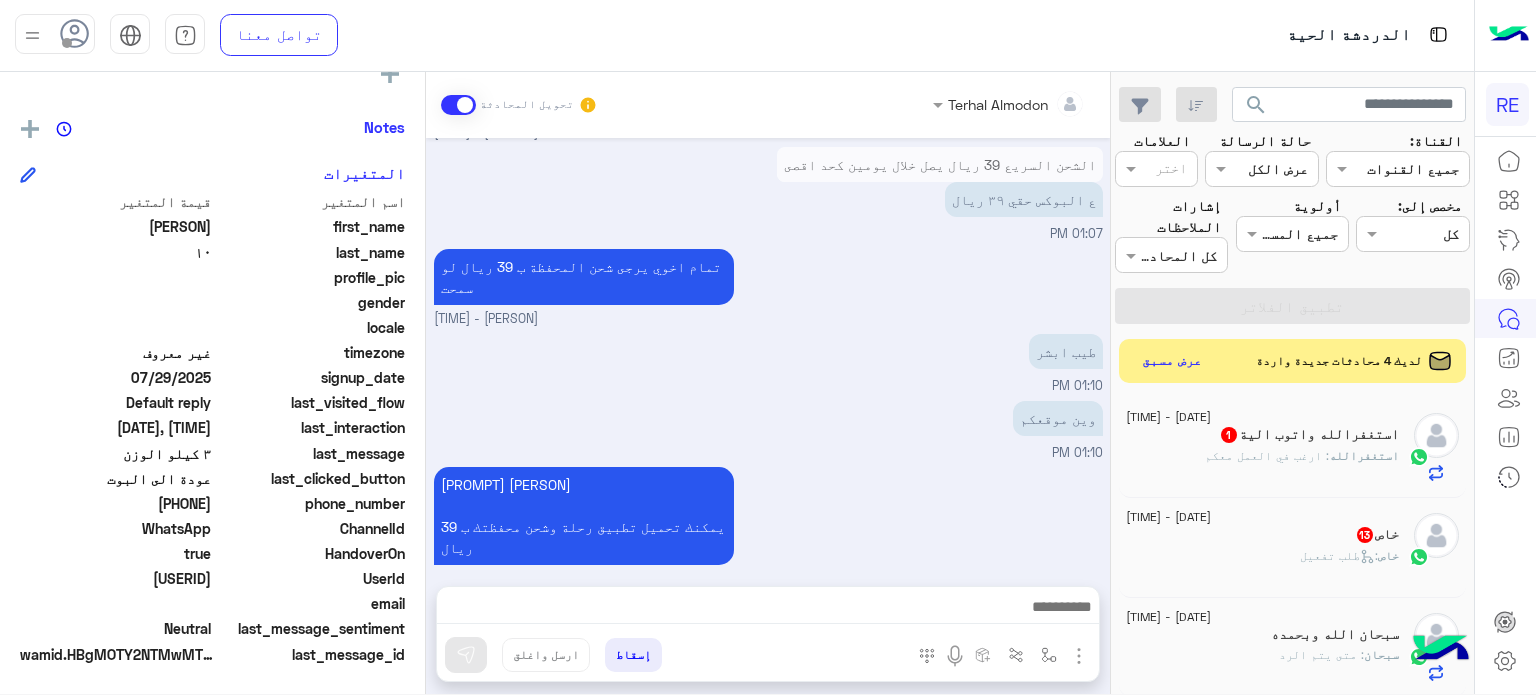 click on "[PERSON]  1" 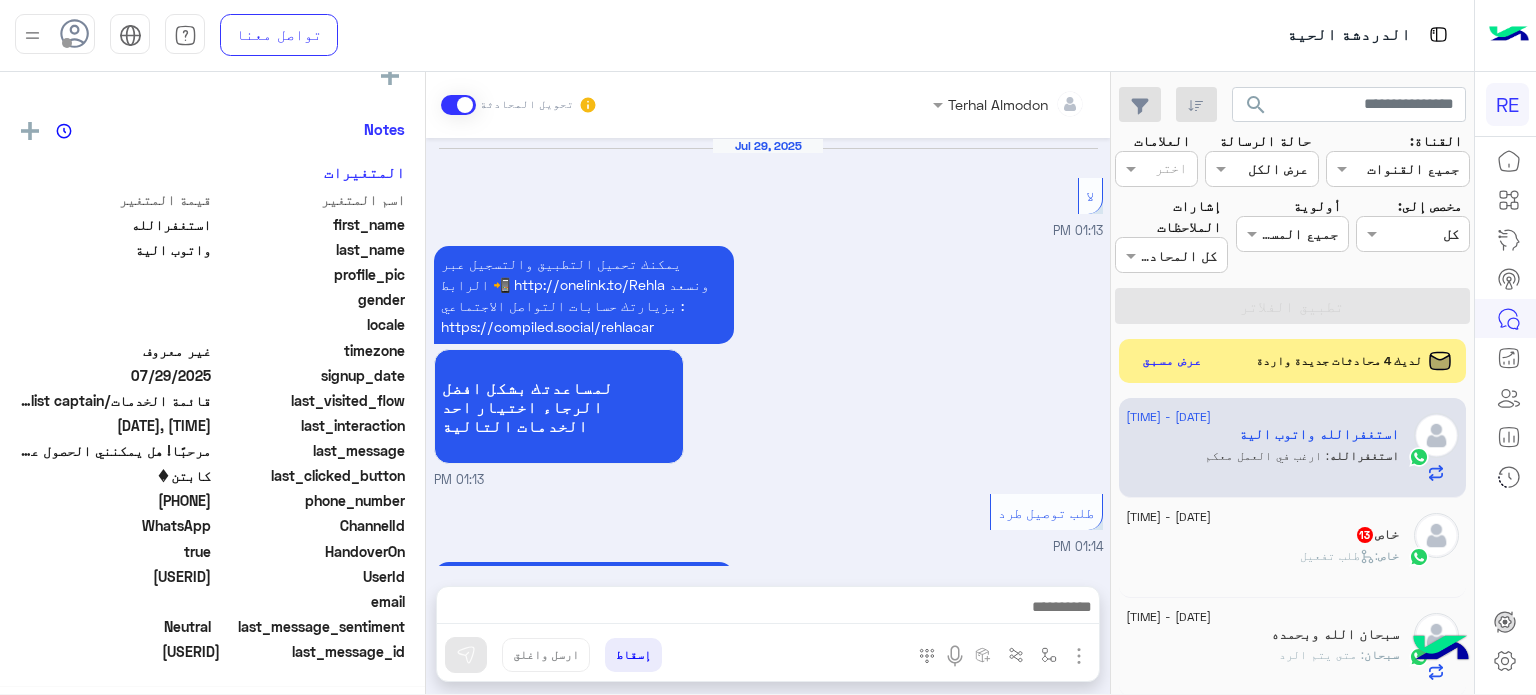 scroll, scrollTop: 376, scrollLeft: 0, axis: vertical 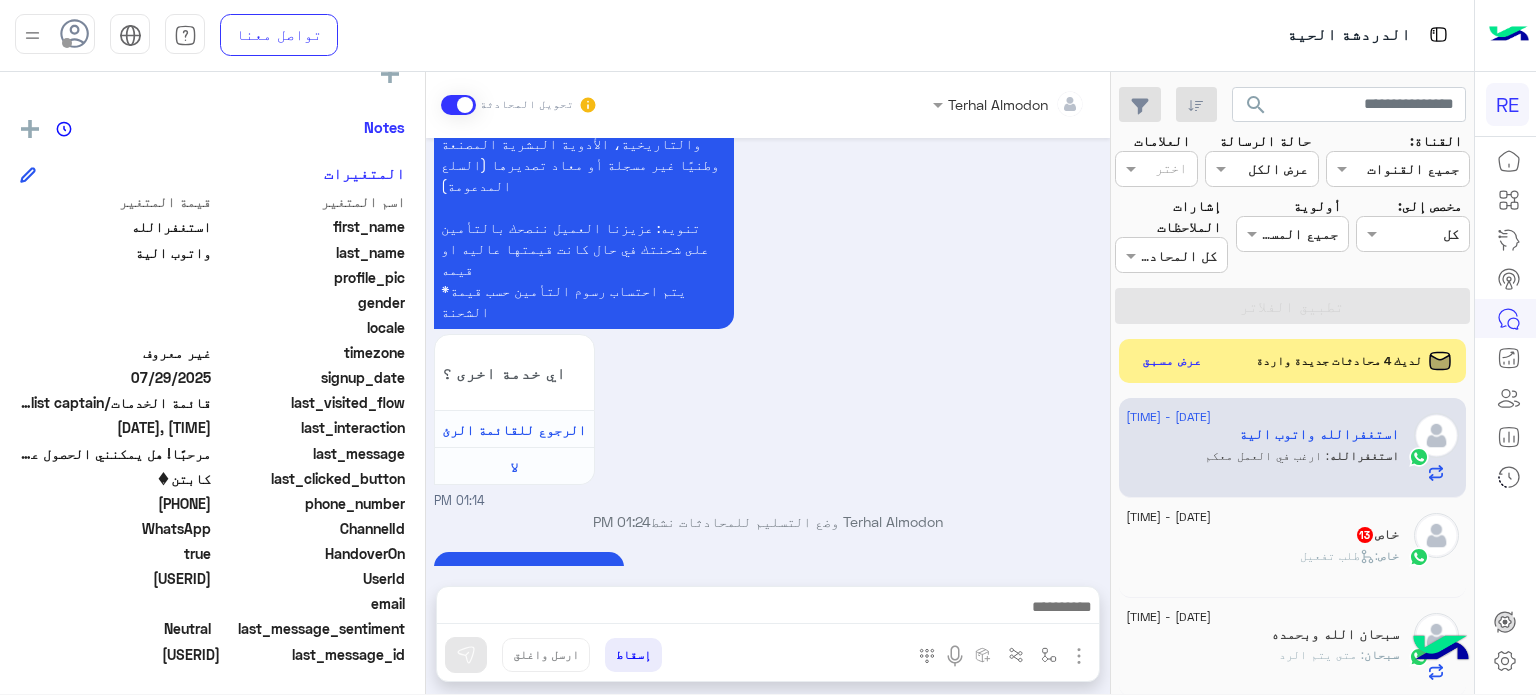 click on "خاص :   طلب تفعيل" 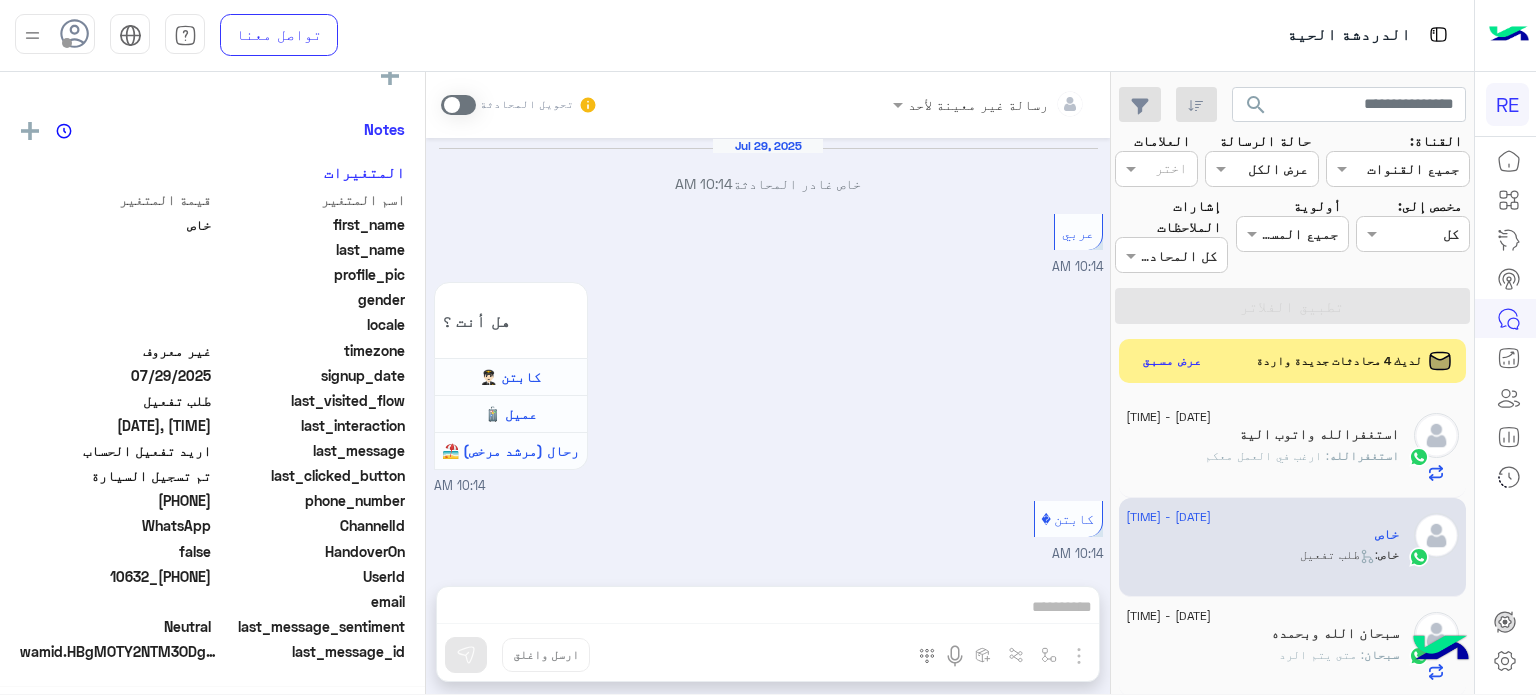 scroll, scrollTop: 376, scrollLeft: 0, axis: vertical 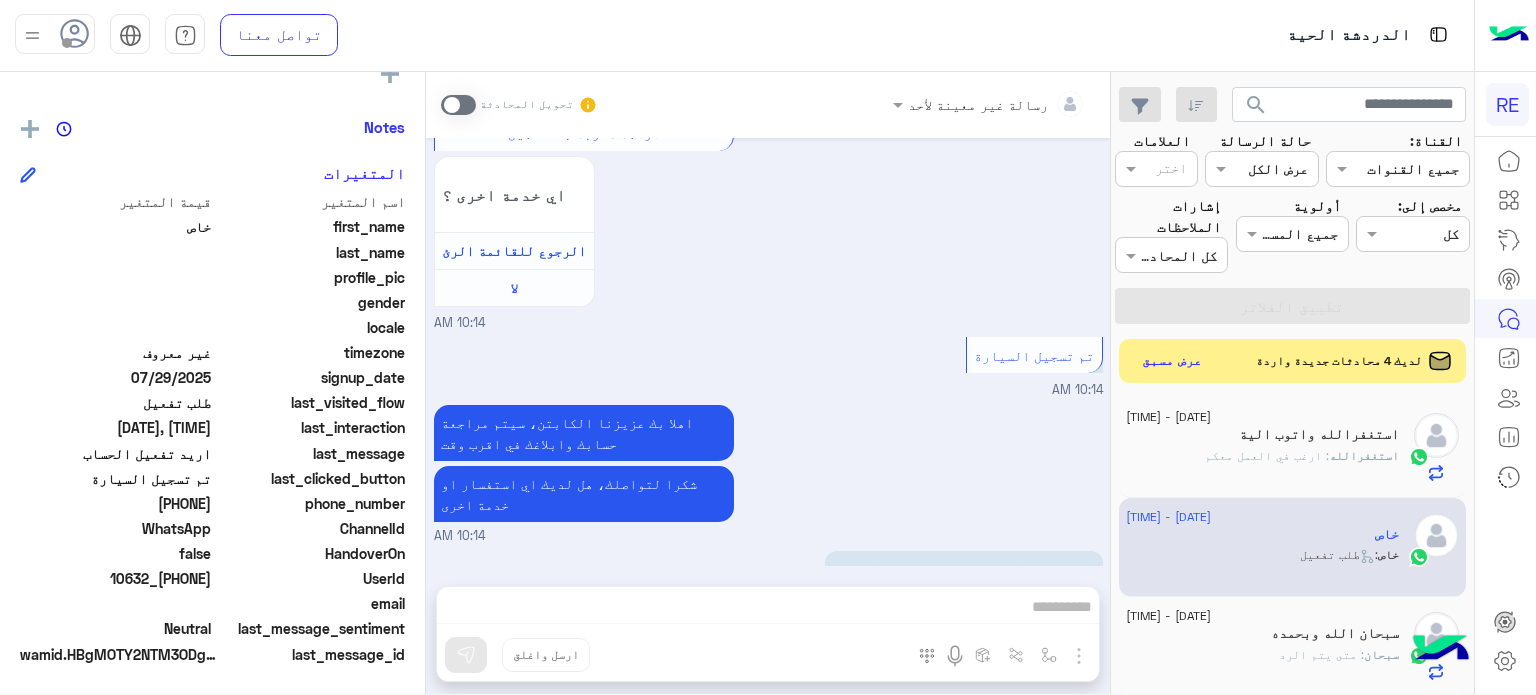 drag, startPoint x: 211, startPoint y: 576, endPoint x: 141, endPoint y: 582, distance: 70.256676 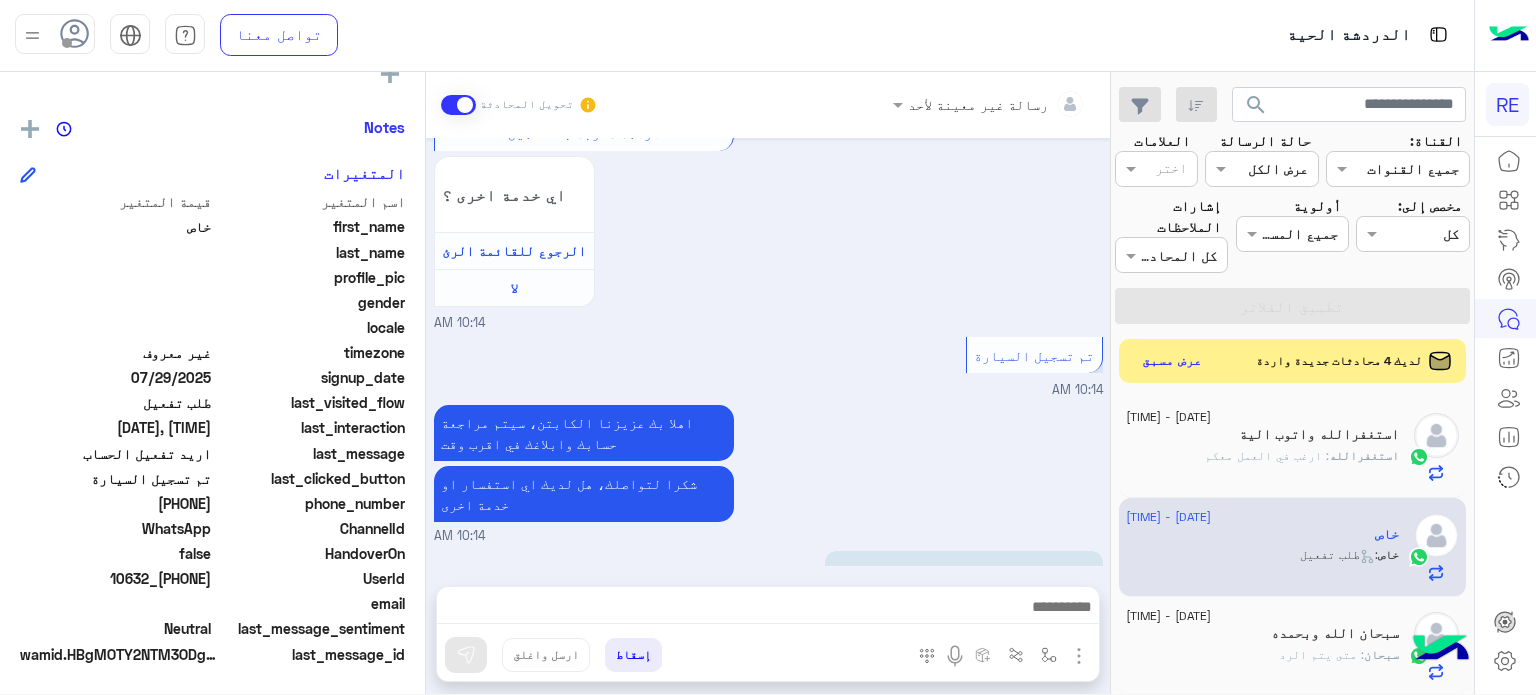 scroll, scrollTop: 1366, scrollLeft: 0, axis: vertical 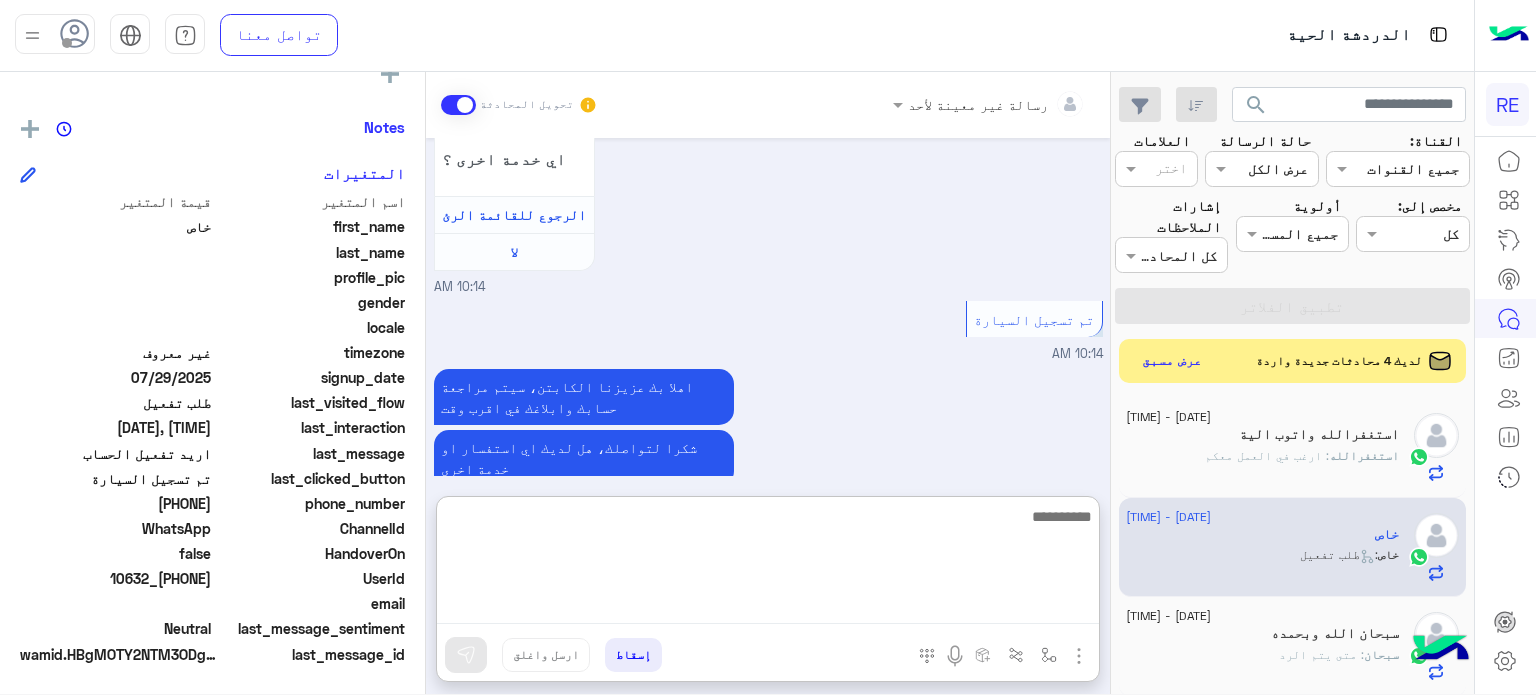 click at bounding box center (768, 564) 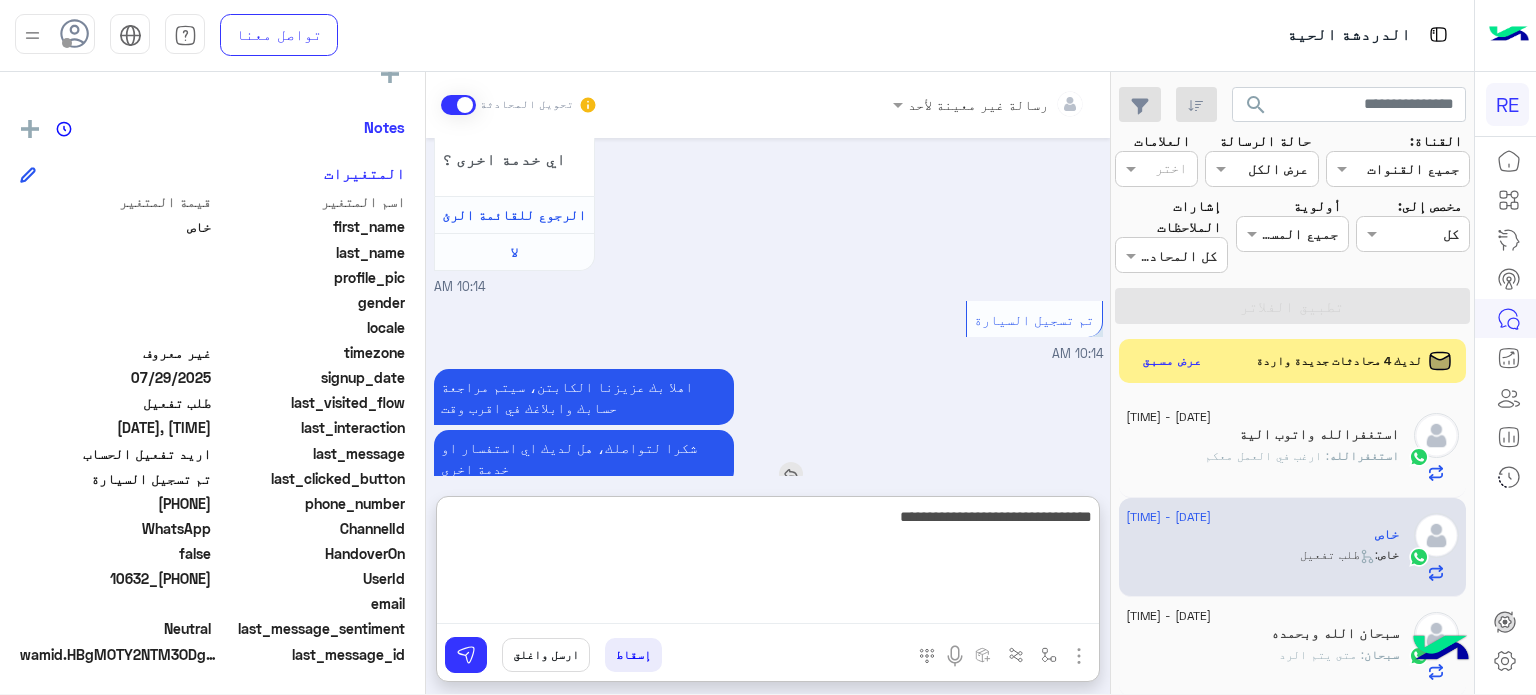type on "**********" 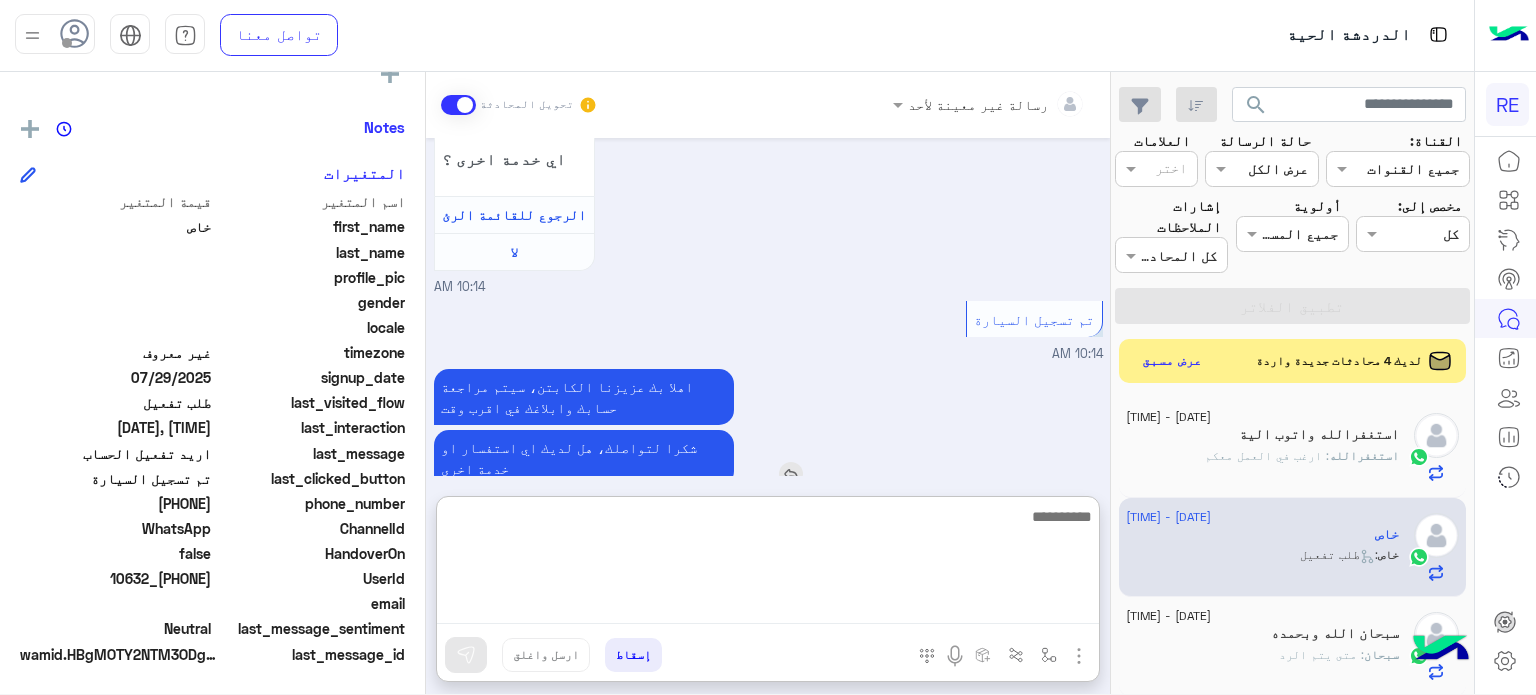 scroll, scrollTop: 1520, scrollLeft: 0, axis: vertical 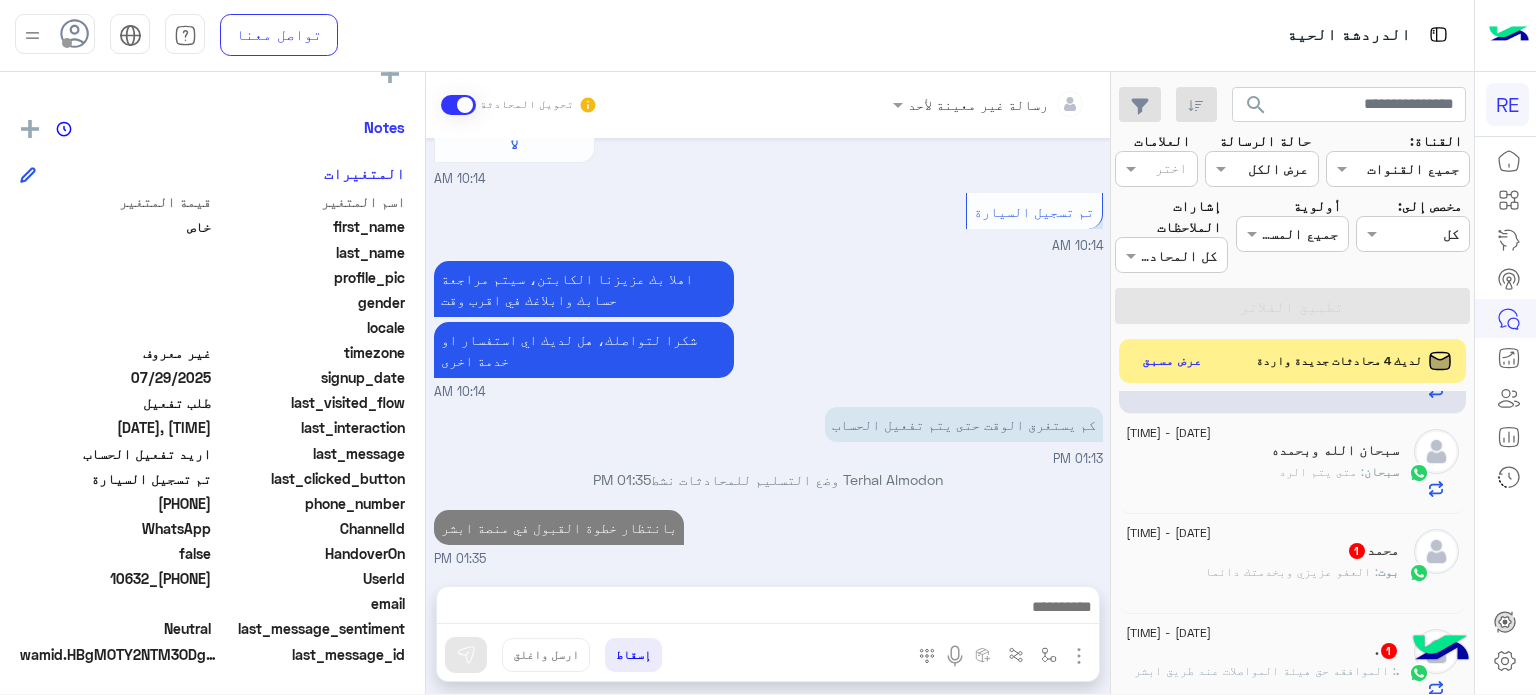 click on ": العفو عزيزي وبخدمتك دائما" 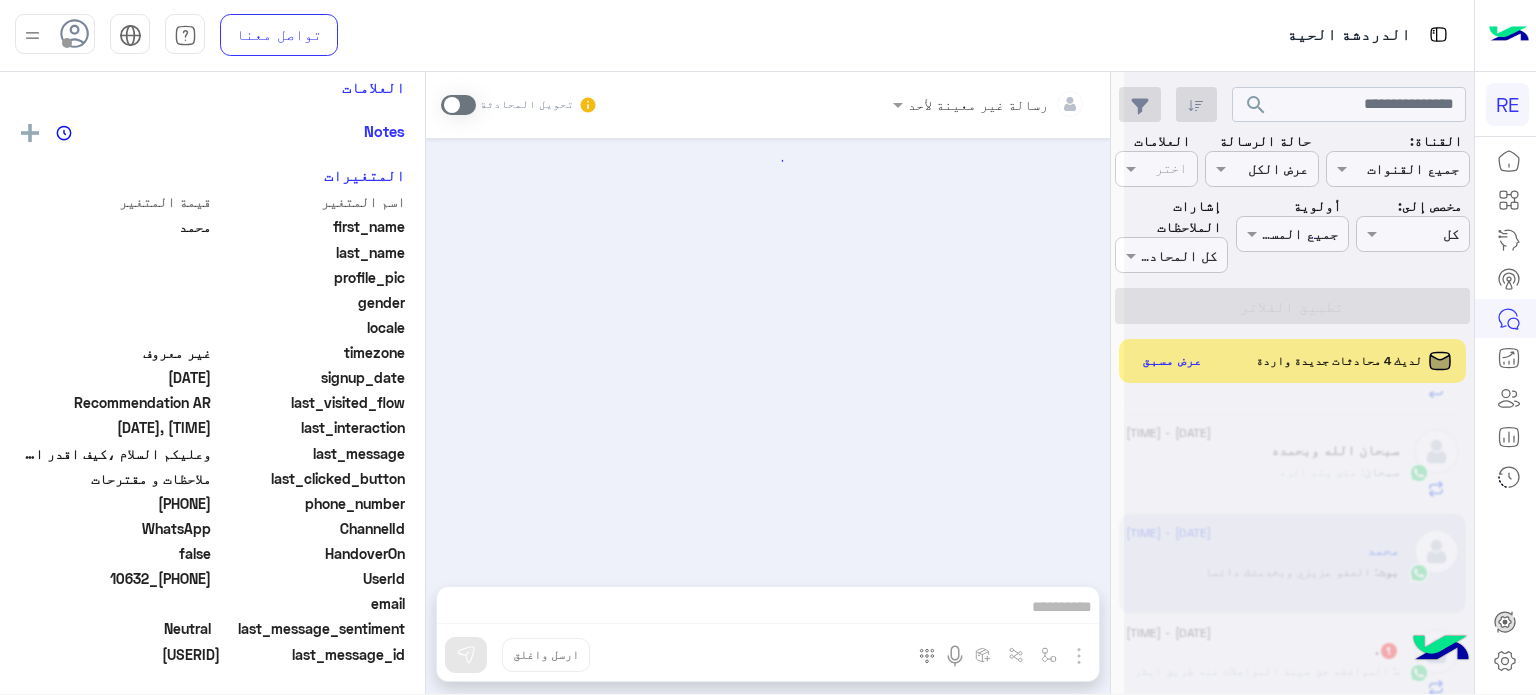 click at bounding box center [768, 352] 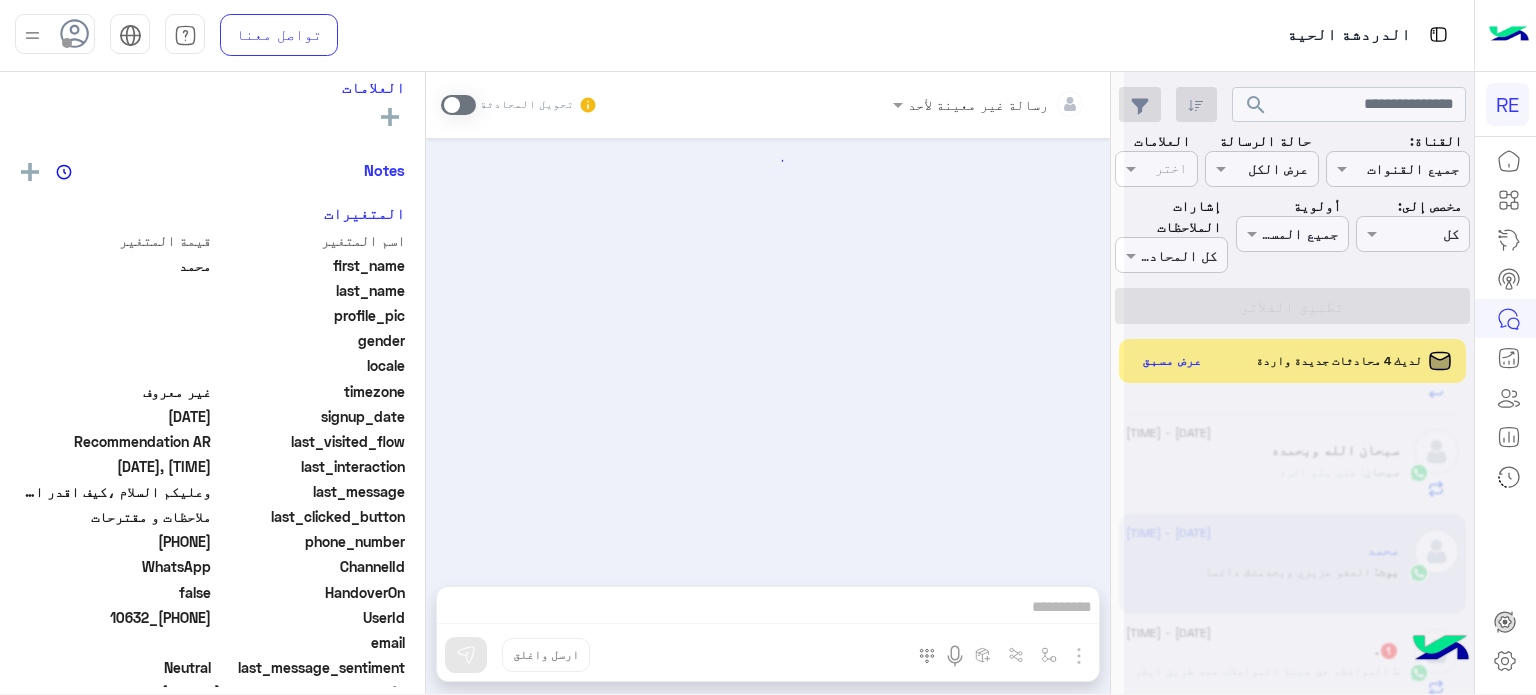 scroll, scrollTop: 376, scrollLeft: 0, axis: vertical 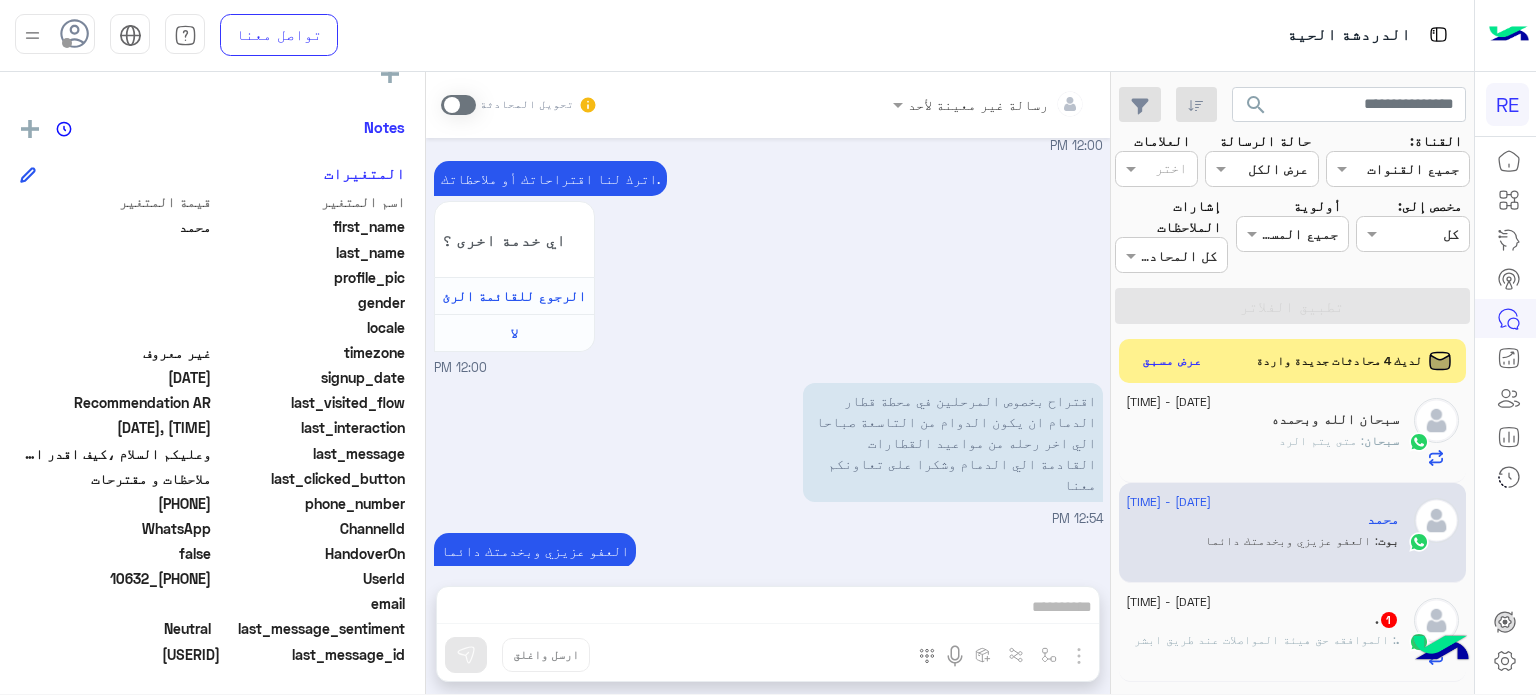 click on "Jul [DATE]   عربي    [TIME]  [QUESTION]   كابتن 👨🏻‍✈️   عميل 🧳   رحال (مرشد مرخص) 🏖️     [TIME]   كابتن     [TIME]  [PROMT]    [TIME]   [OPTION]    [TIME]  [PROMPT] . [OPTION] ?  [OPTION]   [OPTION]     [TIME]  [SUGGESTION] [CITY] [PROMPT] [PROMPT] [PROMPT]   [TIME]  [GREETING] [PROMPT]    [TIME]   [ACTION]   [ACTION]" at bounding box center [768, 387] 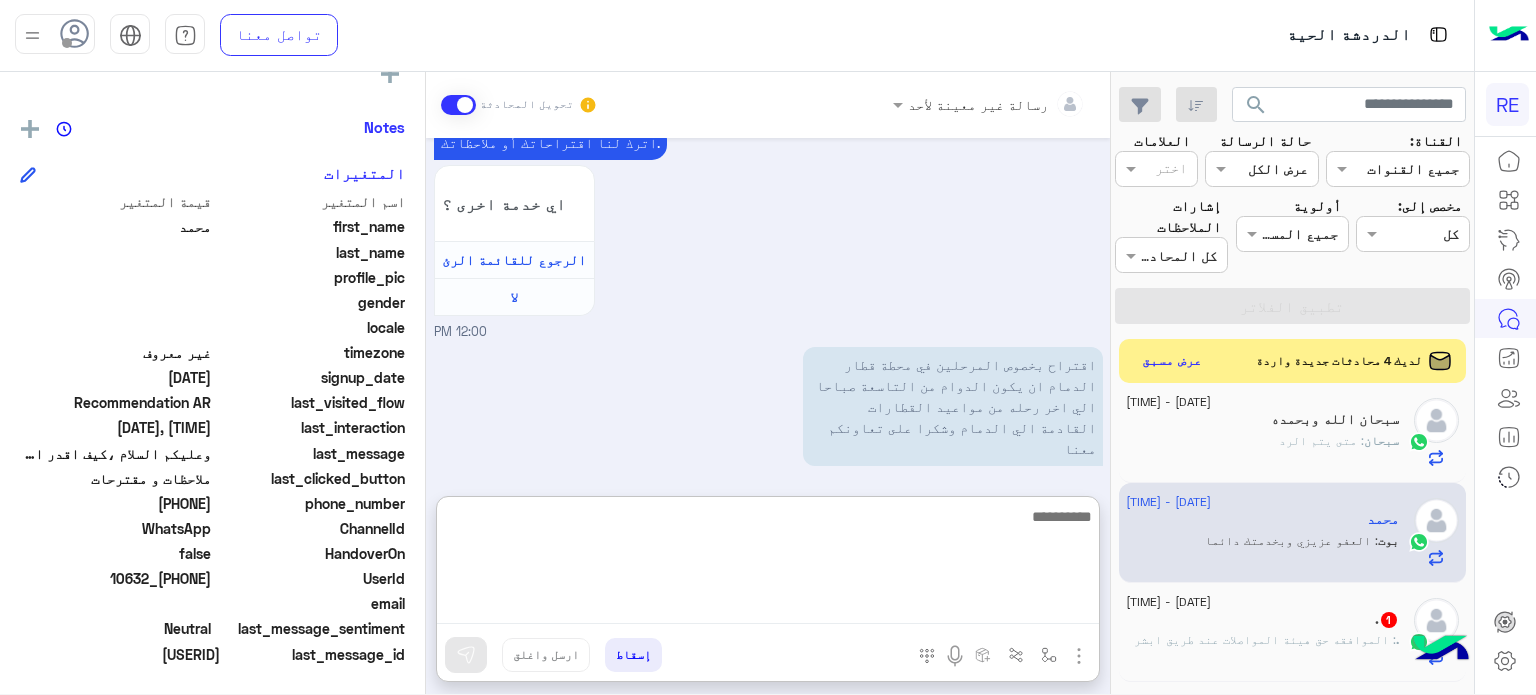 click at bounding box center (768, 564) 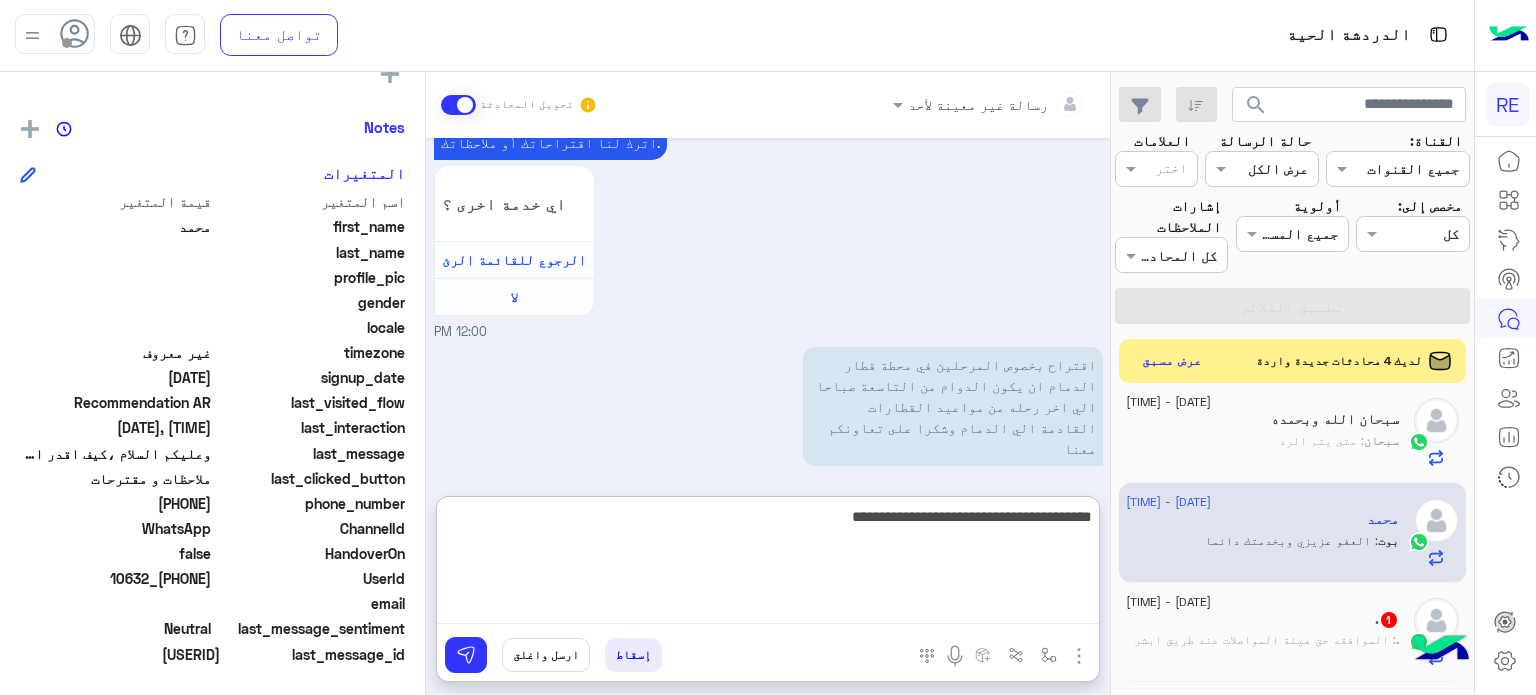 type on "**********" 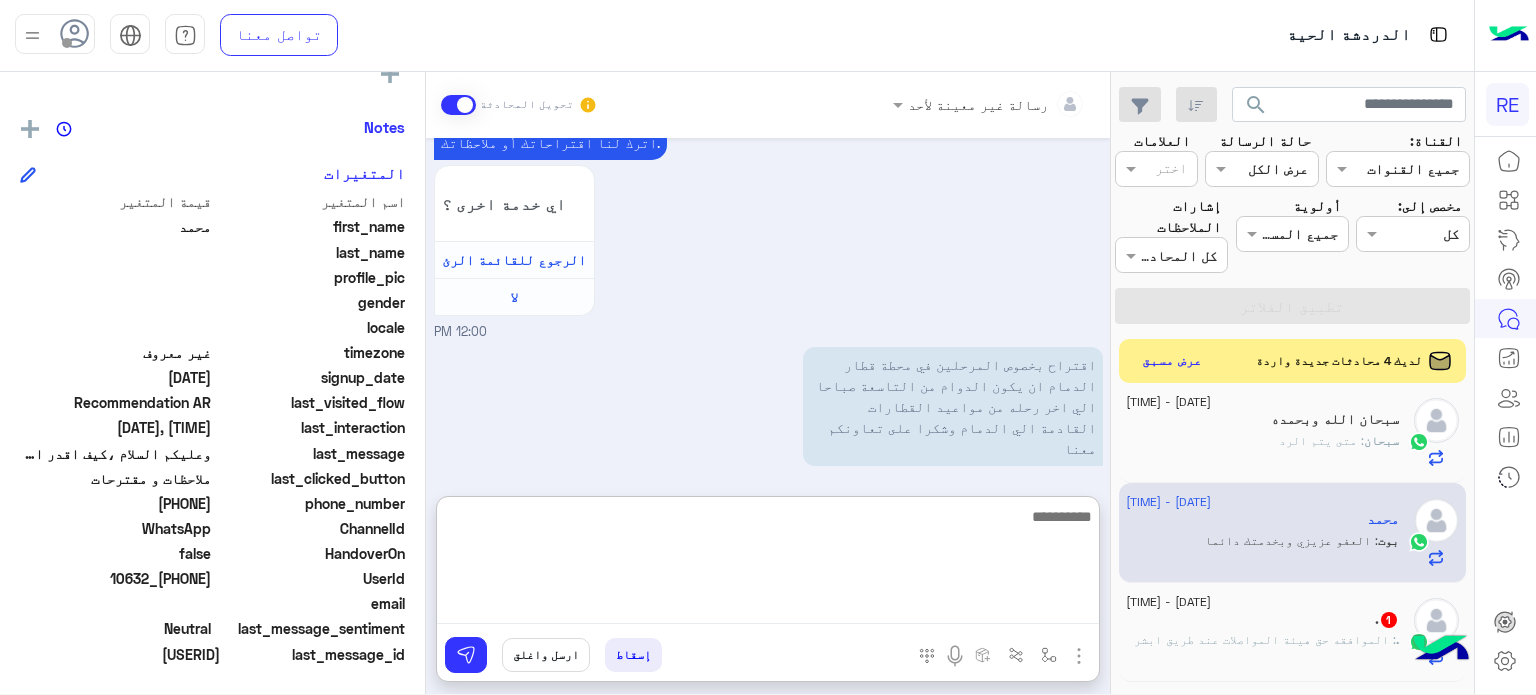 scroll, scrollTop: 912, scrollLeft: 0, axis: vertical 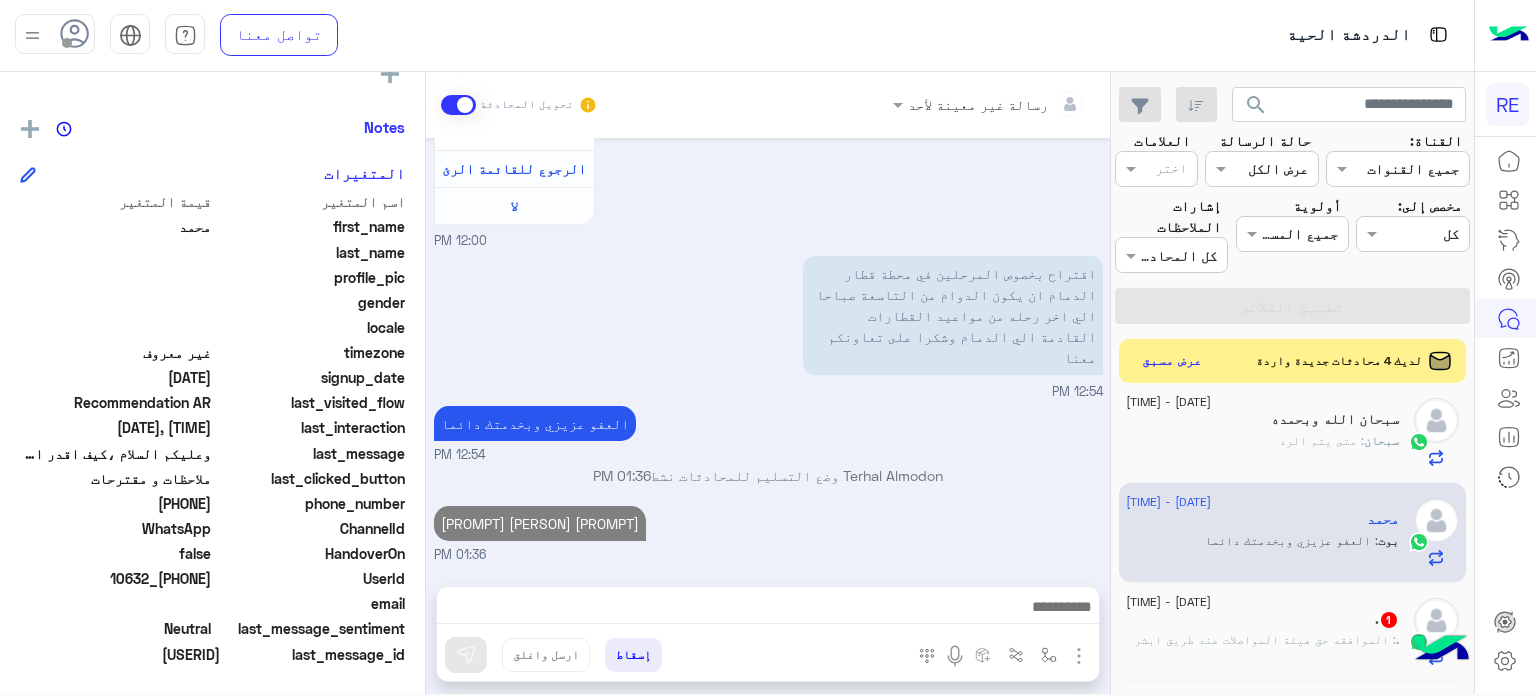 click on ".   1" 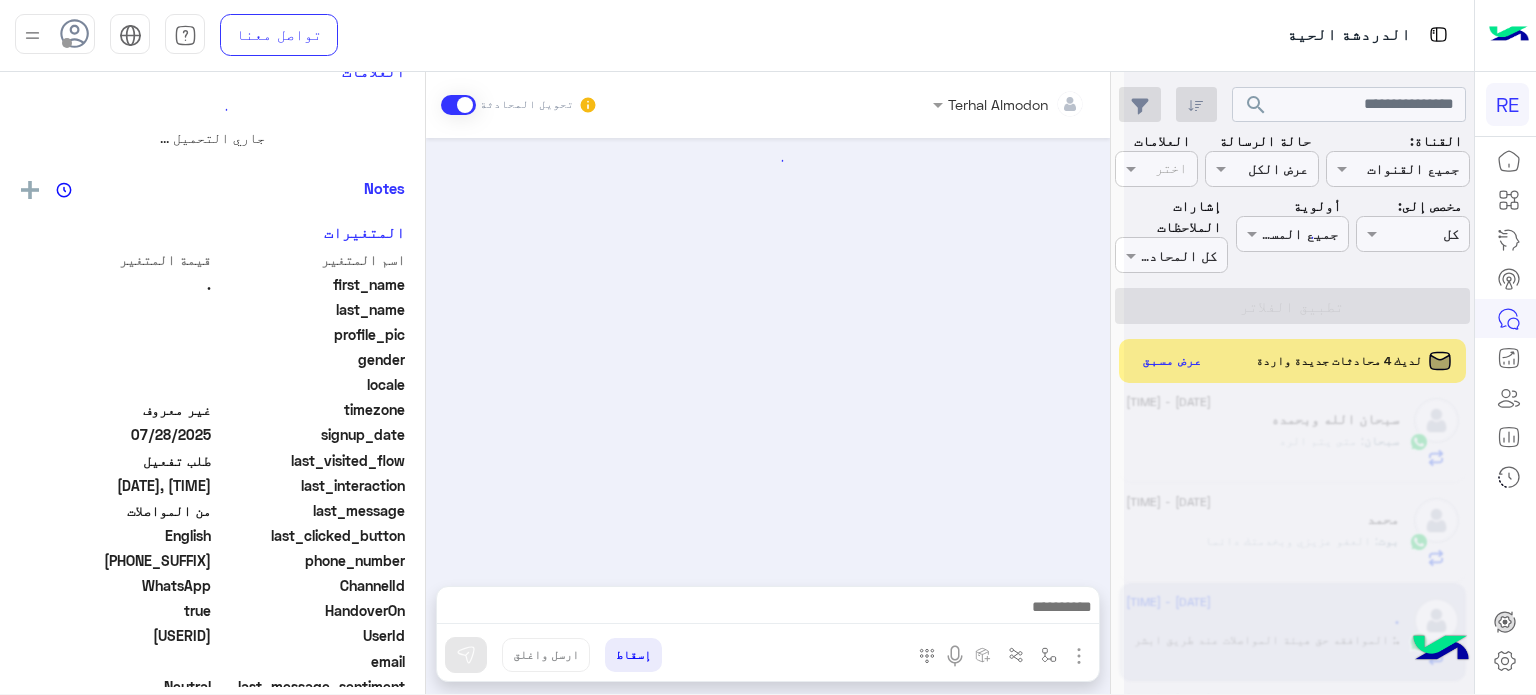 scroll, scrollTop: 0, scrollLeft: 0, axis: both 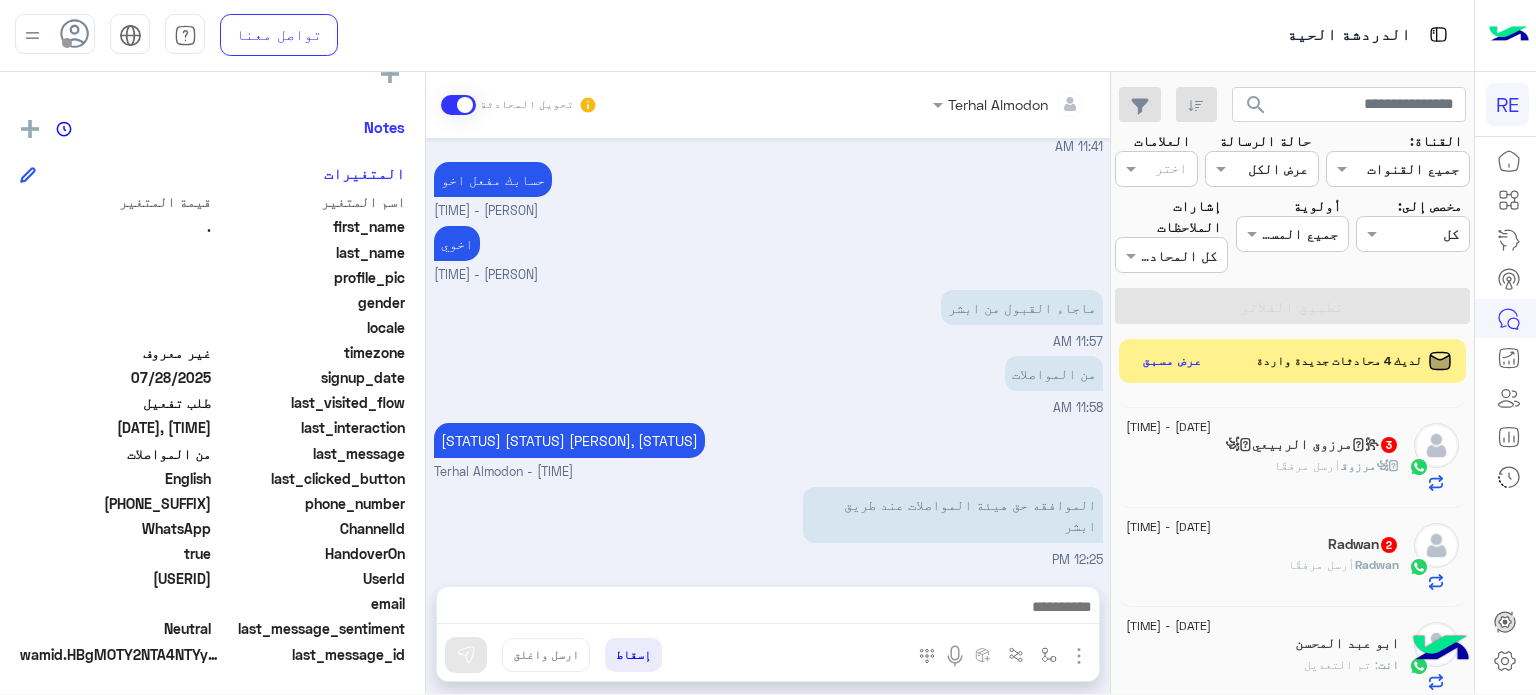 click on "꧁𓊈[NAME]  أرسل مرفقًا" 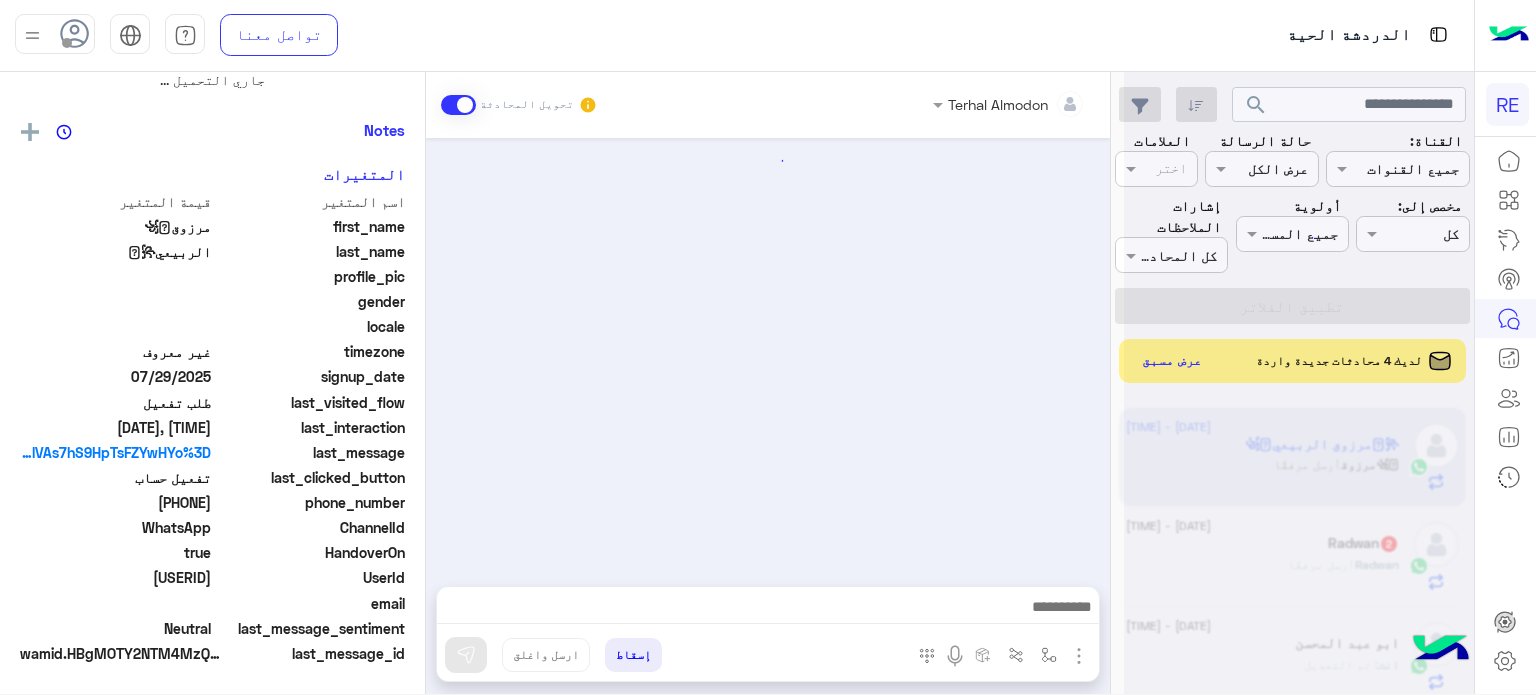 scroll, scrollTop: 376, scrollLeft: 0, axis: vertical 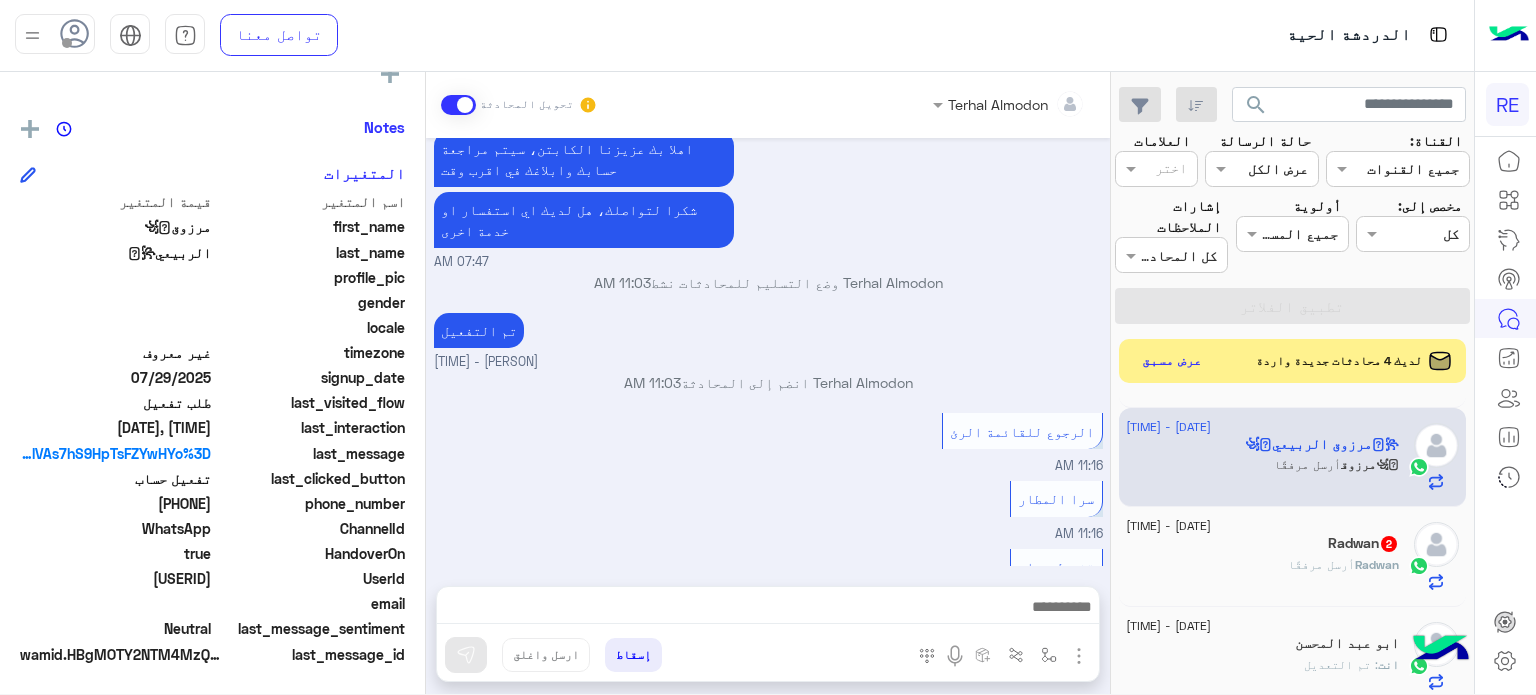 click on "[NAME] 2" 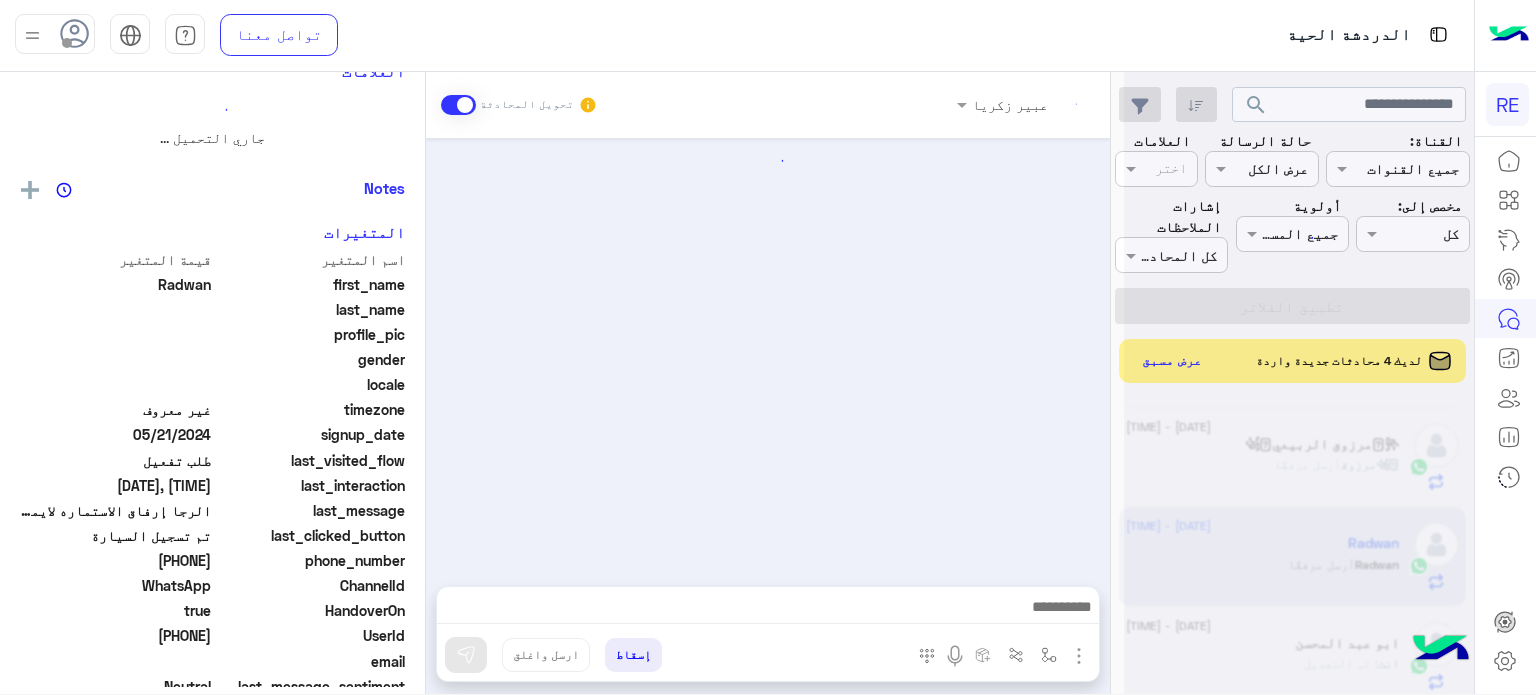 scroll, scrollTop: 0, scrollLeft: 0, axis: both 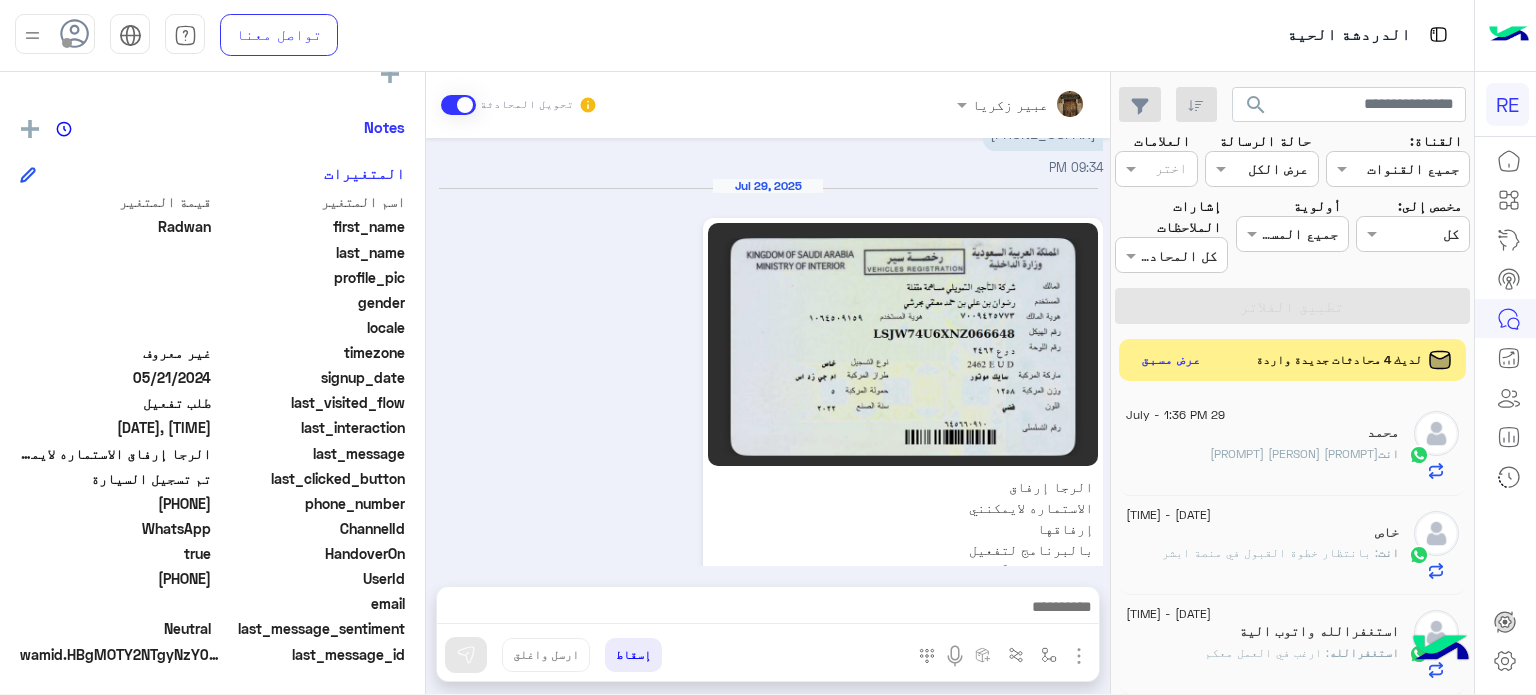 click on "عرض مسبق" 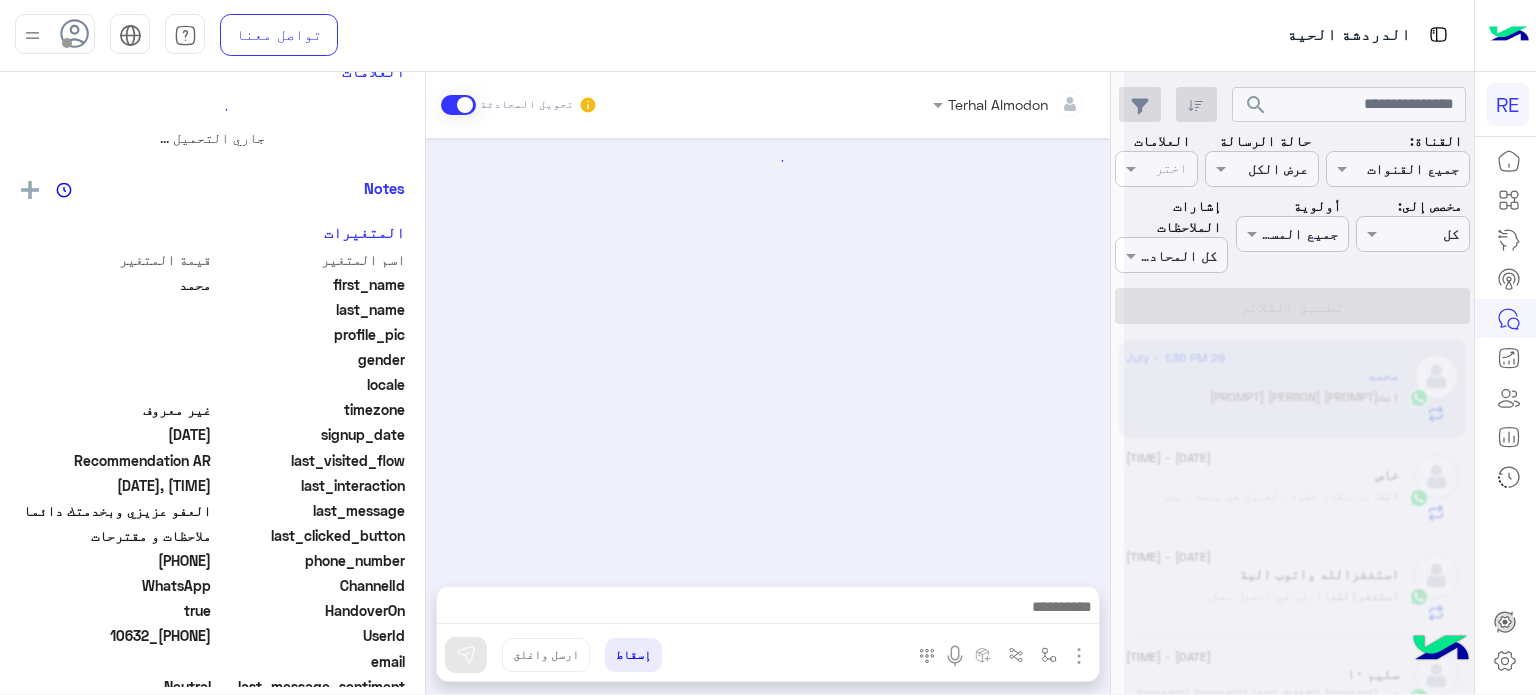 scroll, scrollTop: 0, scrollLeft: 0, axis: both 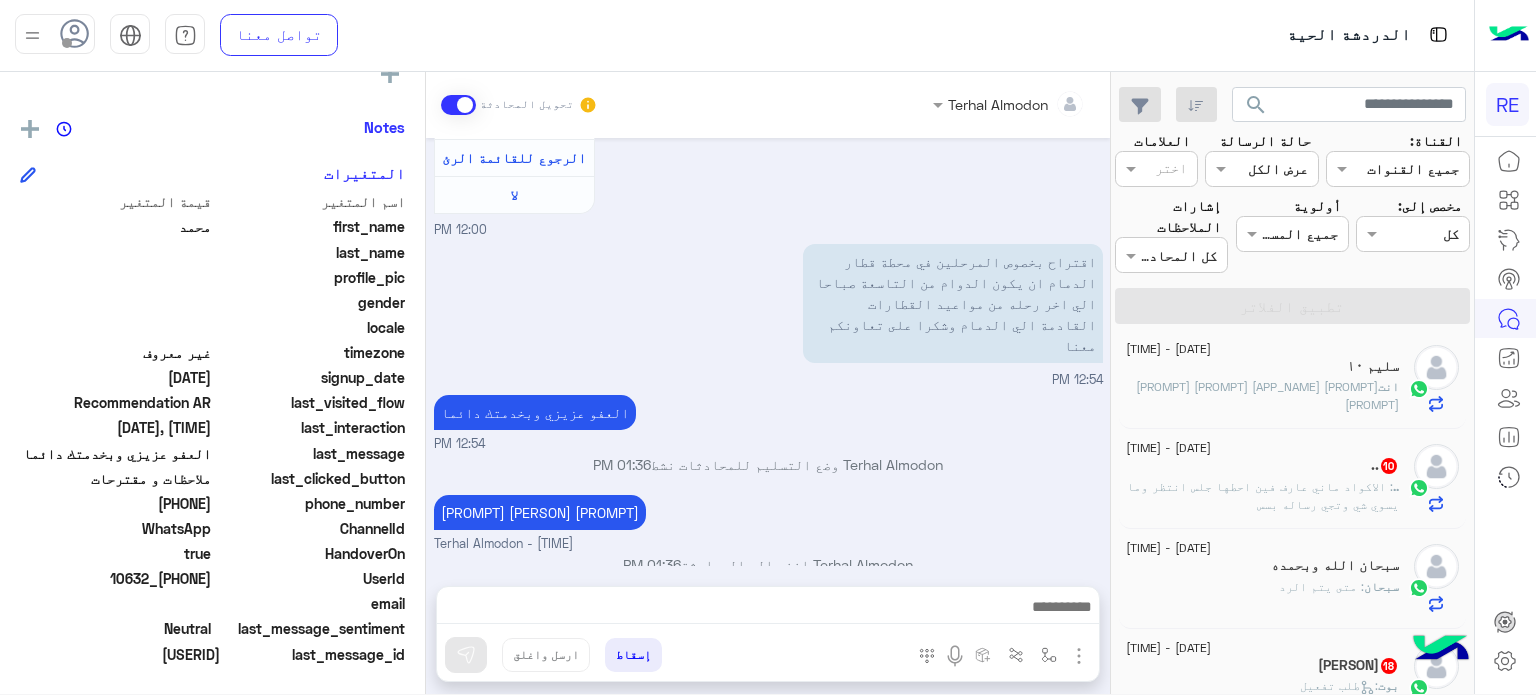 click on ".. : الاكواد ماني عارف فين احطها جلس انتظر وما يسوي شي وتجي رساله بسس" 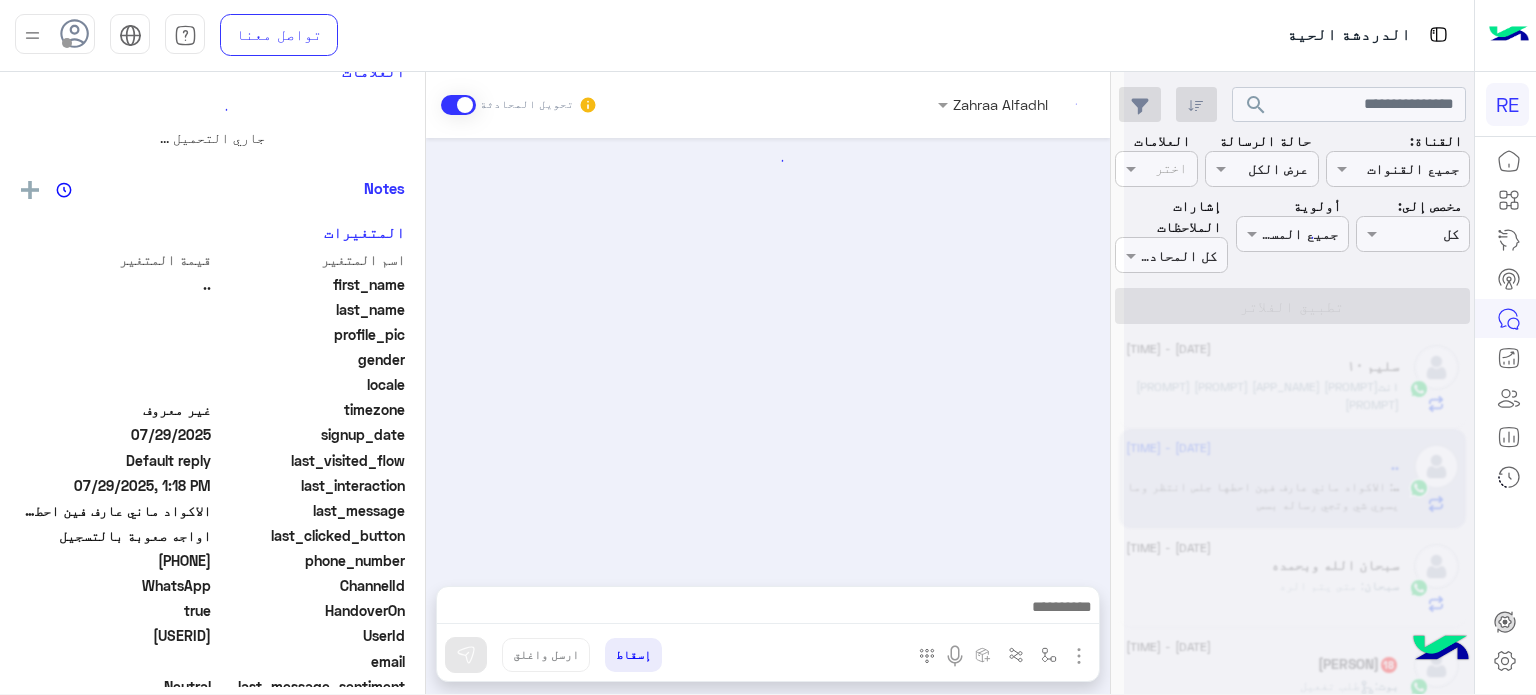 scroll, scrollTop: 0, scrollLeft: 0, axis: both 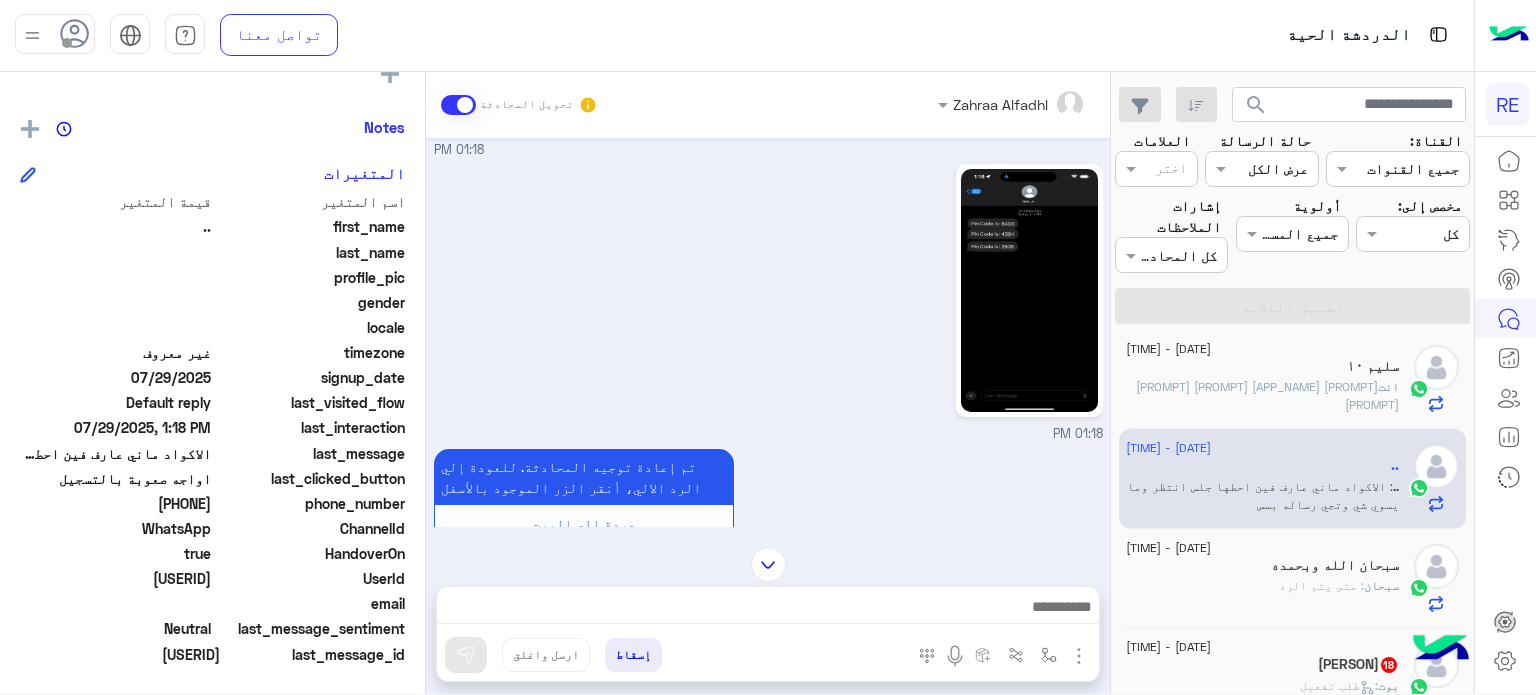 drag, startPoint x: 216, startPoint y: 580, endPoint x: 164, endPoint y: 584, distance: 52.153618 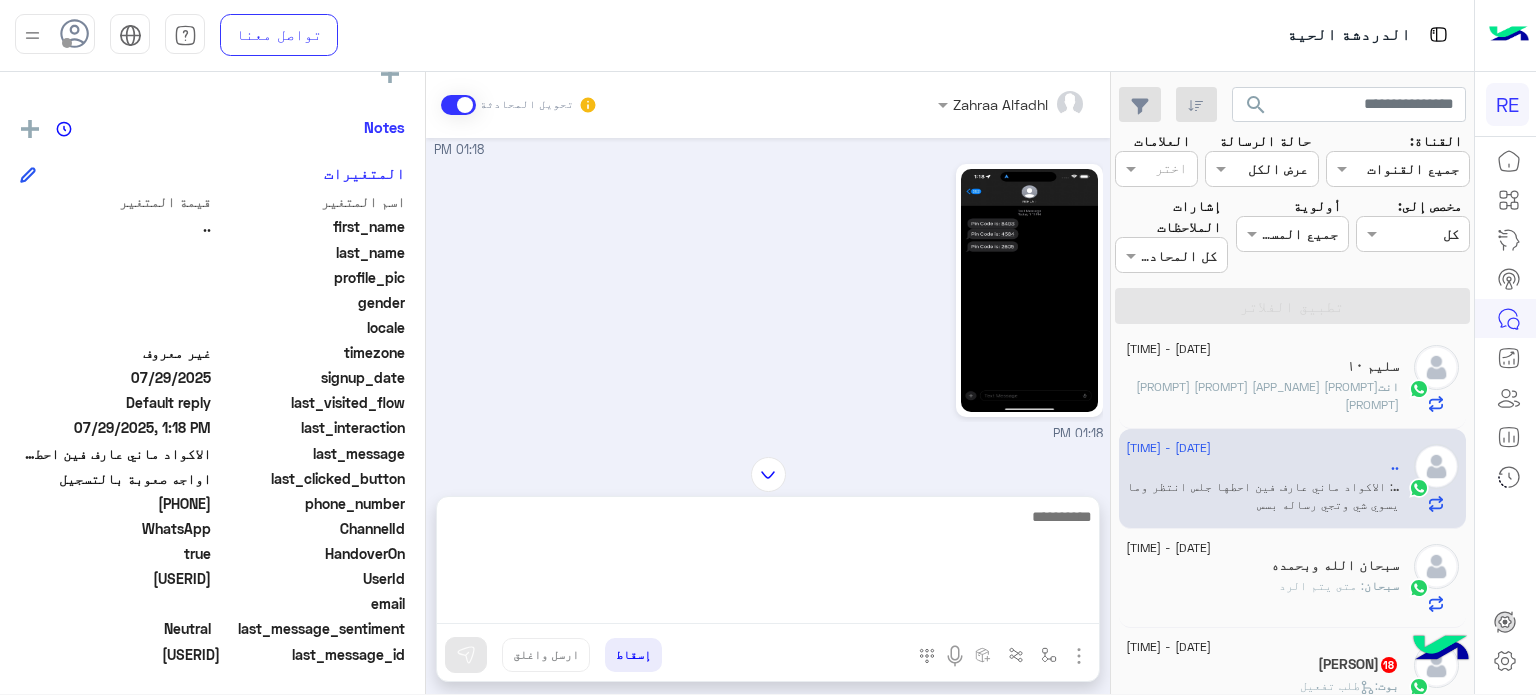 click at bounding box center [768, 564] 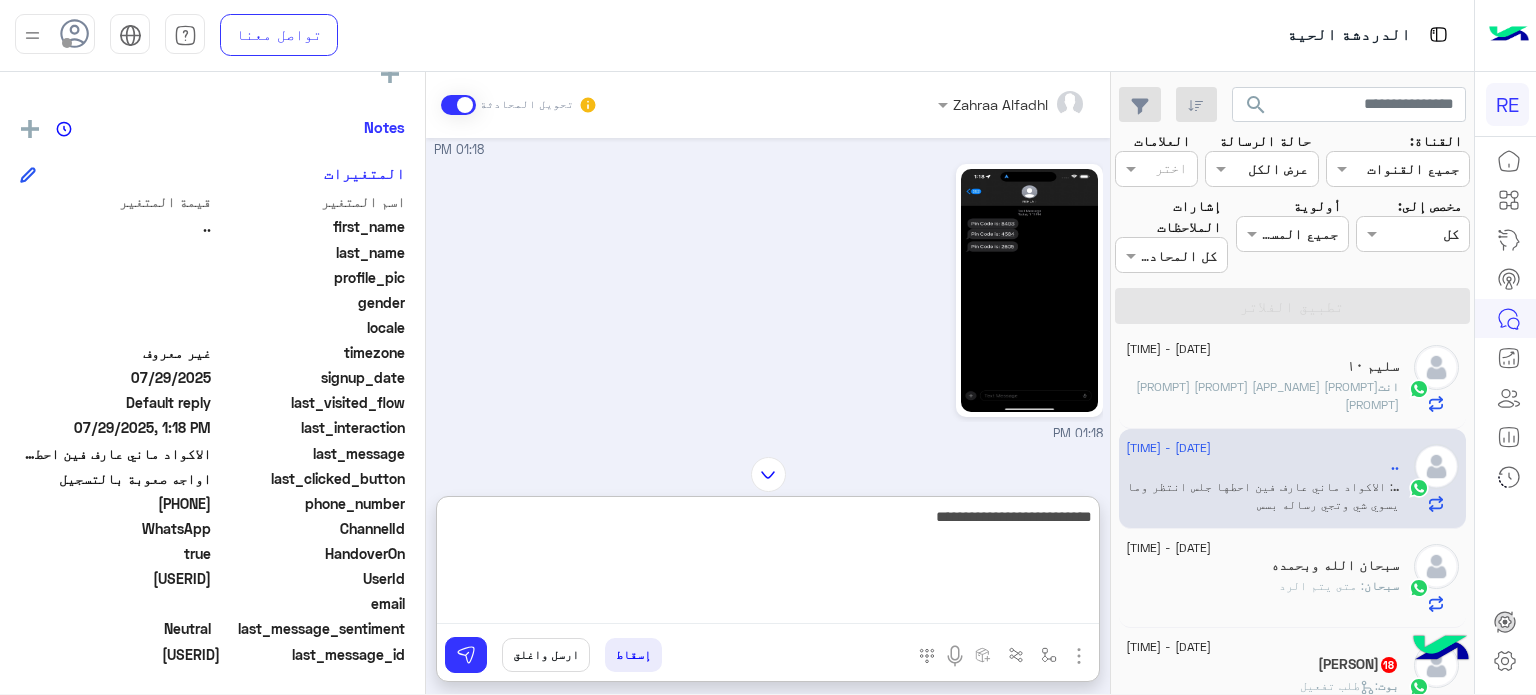 type on "**********" 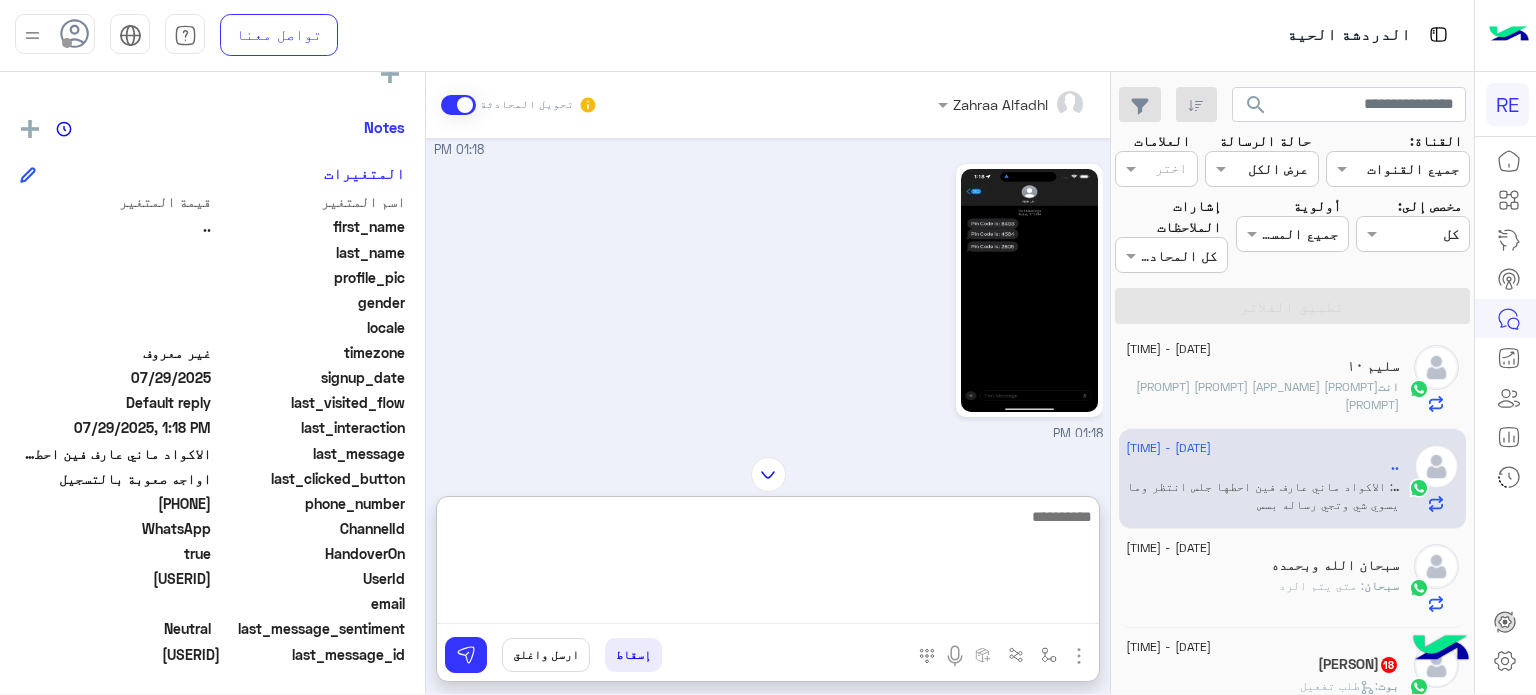 scroll, scrollTop: 1747, scrollLeft: 0, axis: vertical 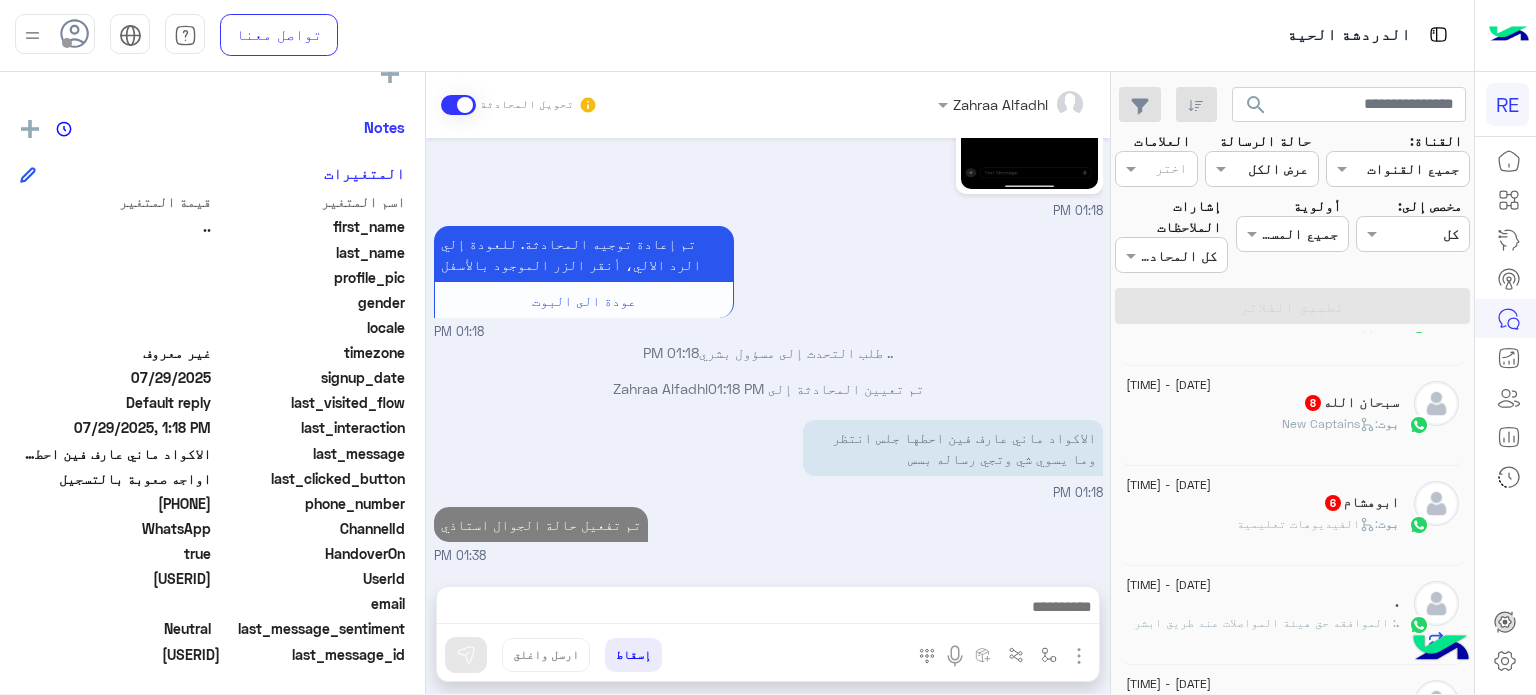 click on "بوت :   الفيديوهات تعليمية" 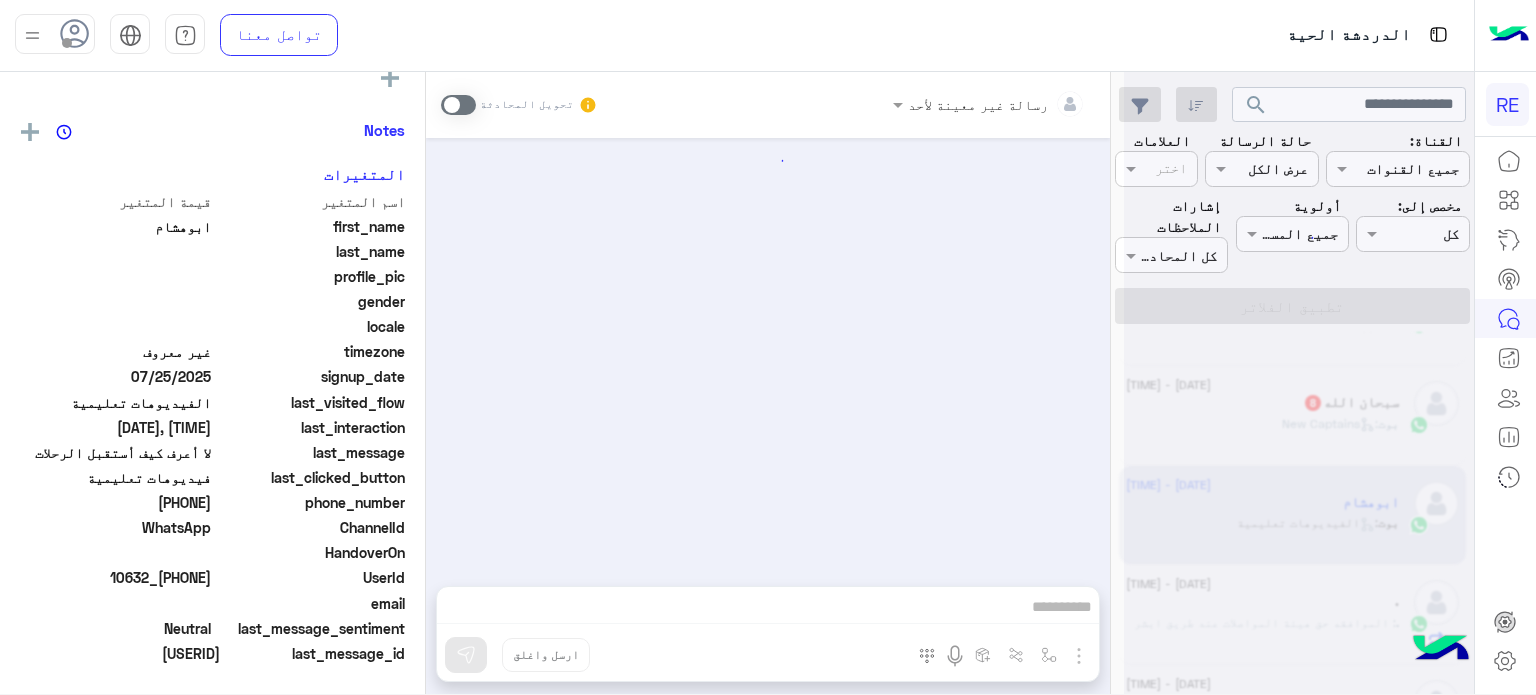 scroll, scrollTop: 376, scrollLeft: 0, axis: vertical 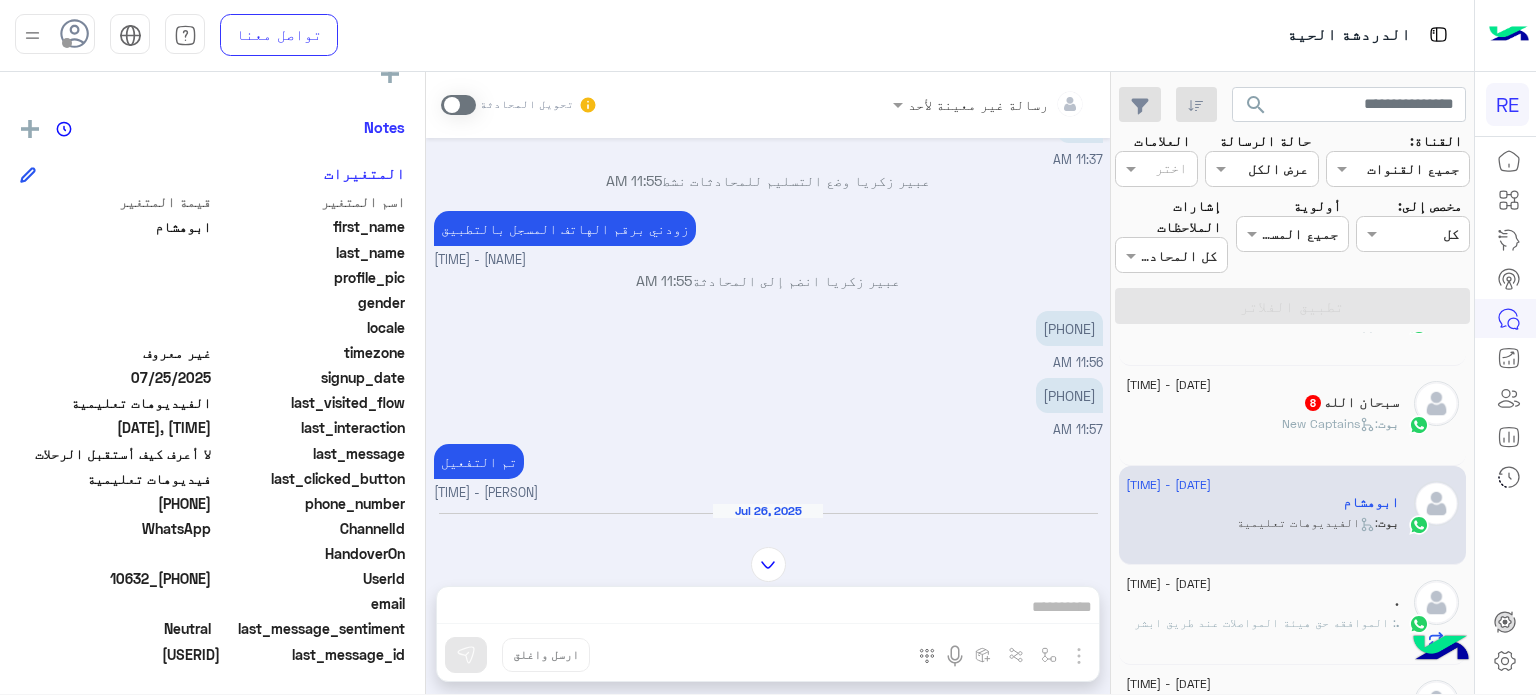click on "[DATE] - [TIME]" 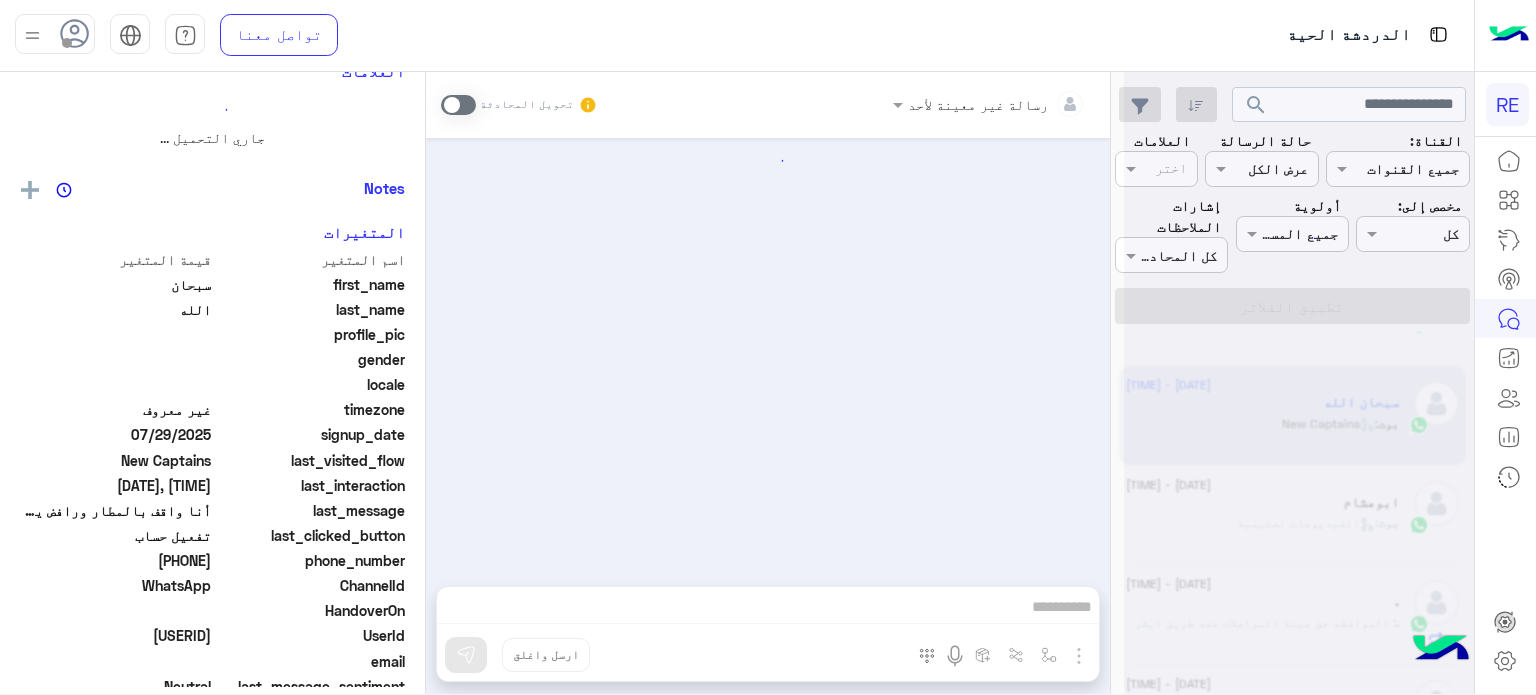 scroll, scrollTop: 0, scrollLeft: 0, axis: both 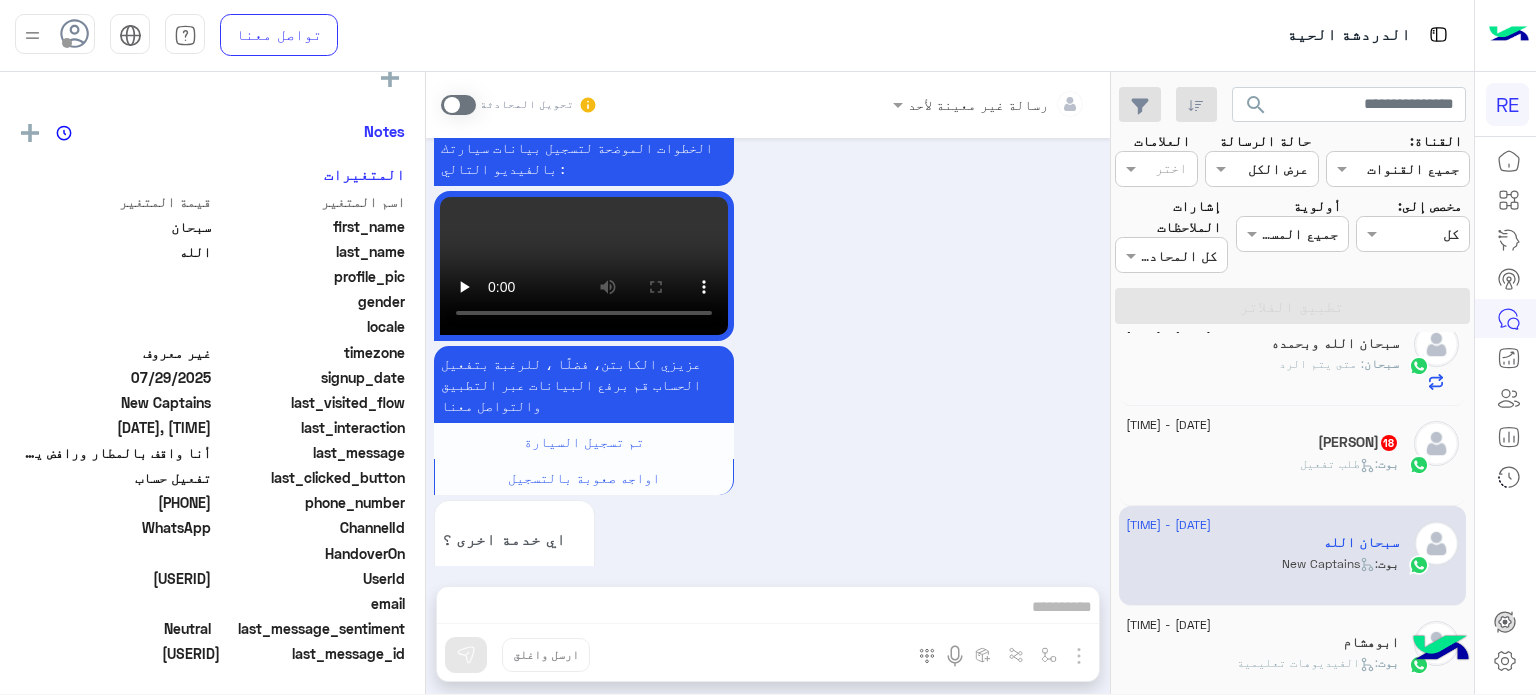 click on "[DATE] - [TIME]" 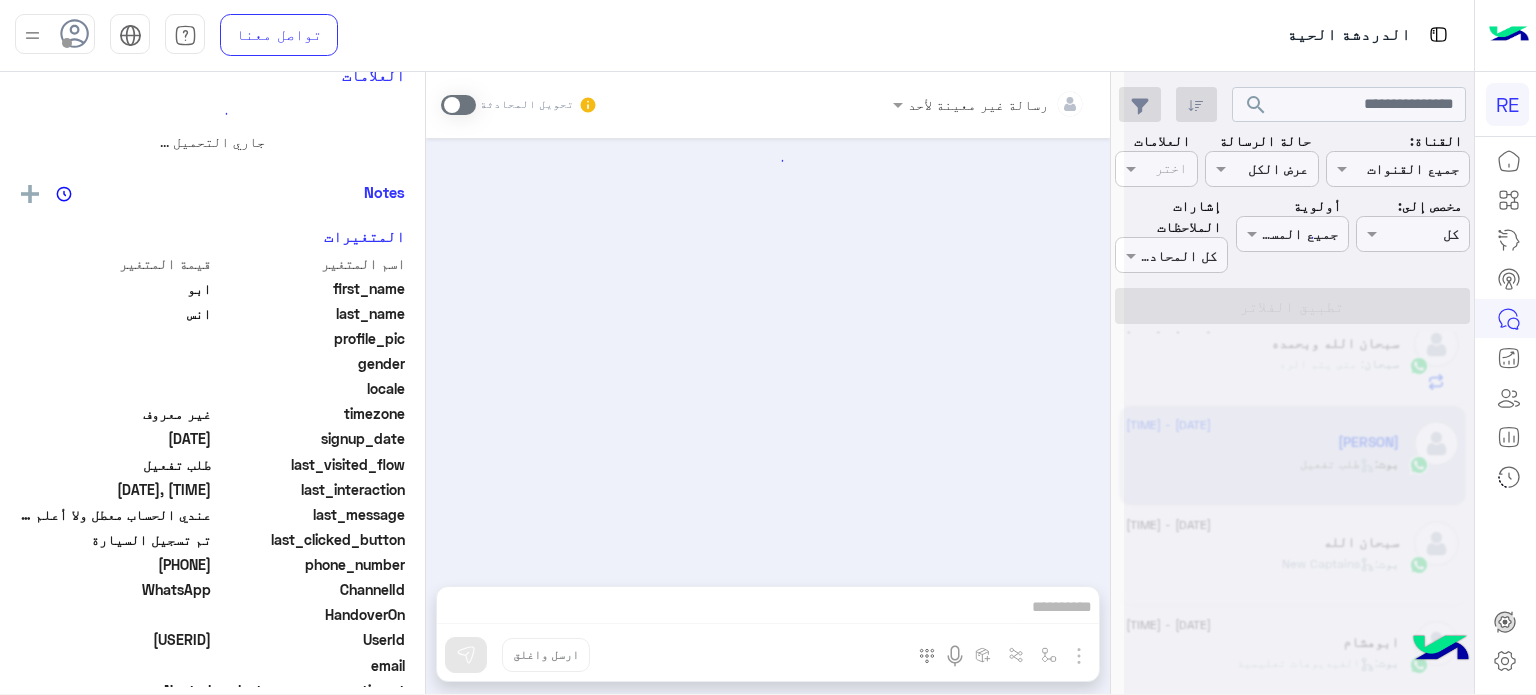 scroll, scrollTop: 0, scrollLeft: 0, axis: both 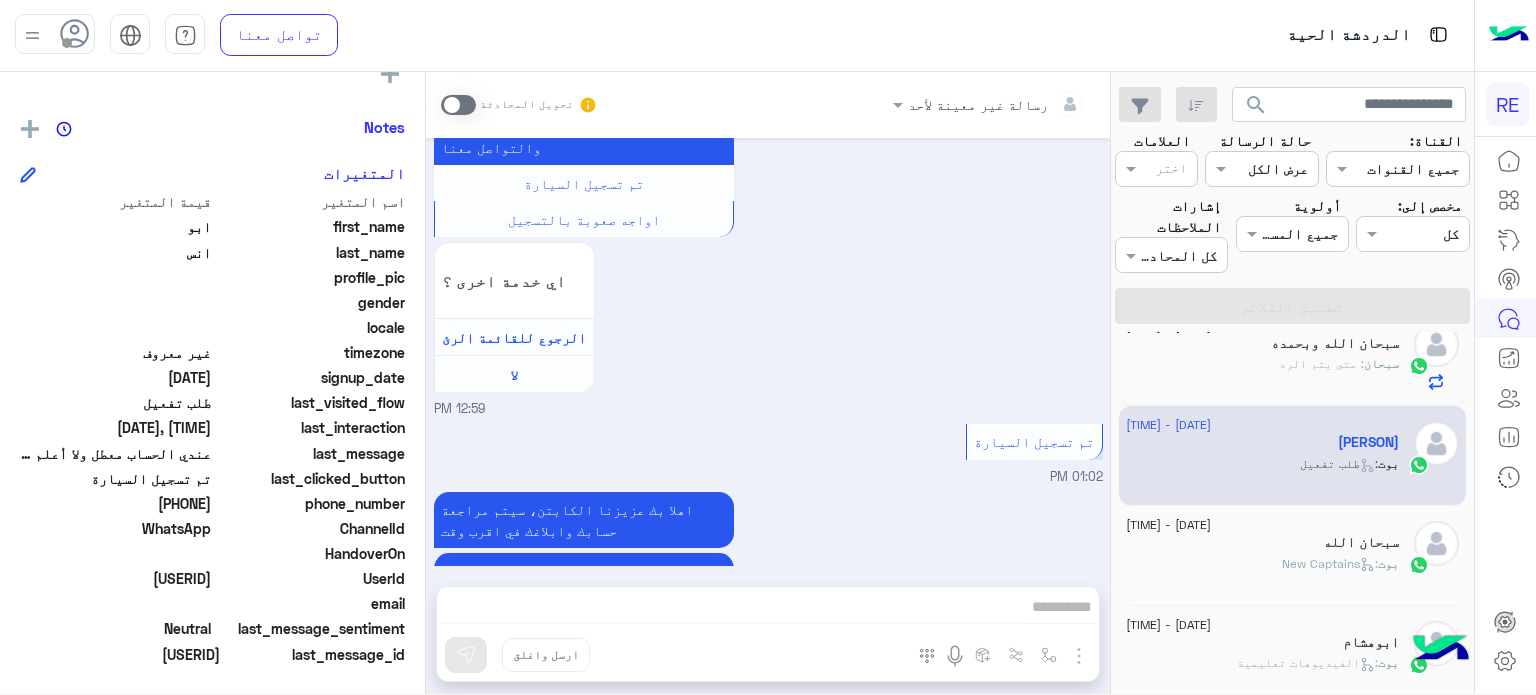 drag, startPoint x: 211, startPoint y: 579, endPoint x: 144, endPoint y: 581, distance: 67.02985 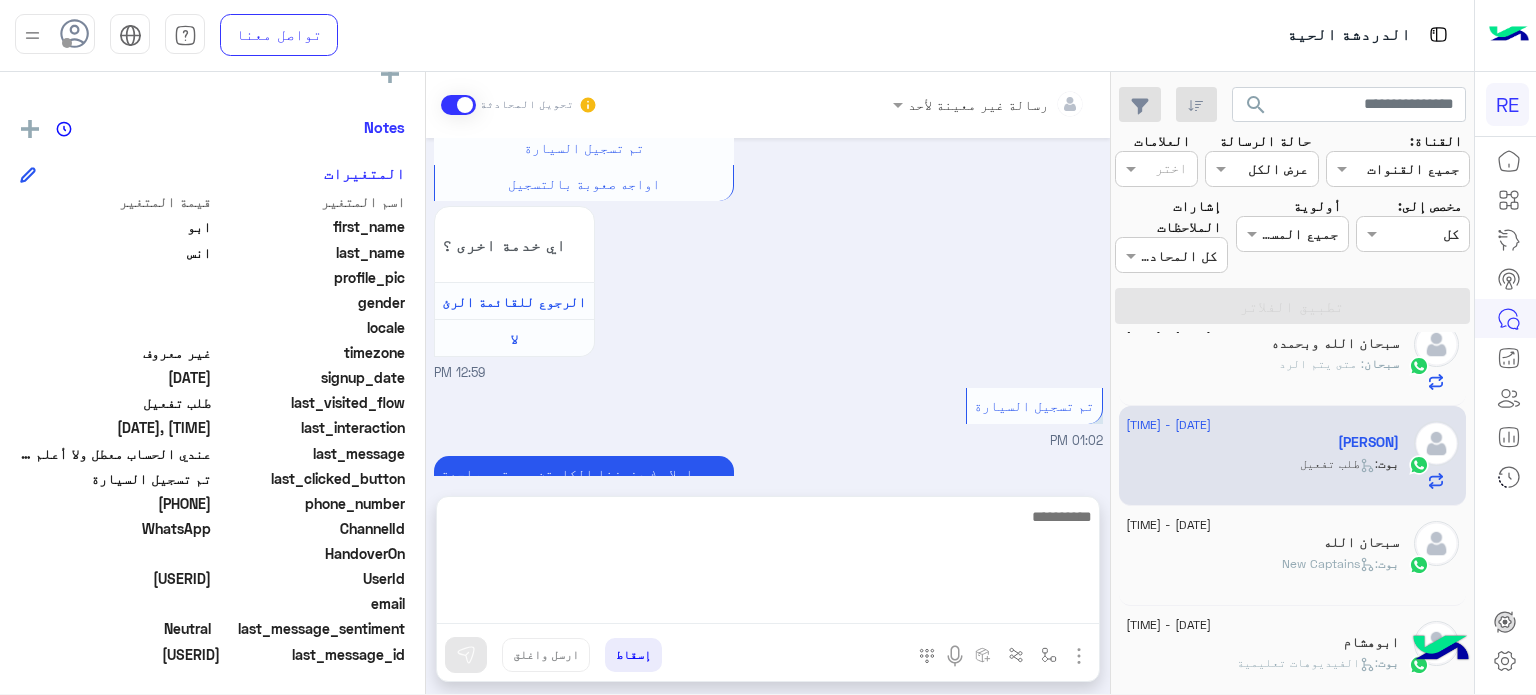 click at bounding box center [768, 564] 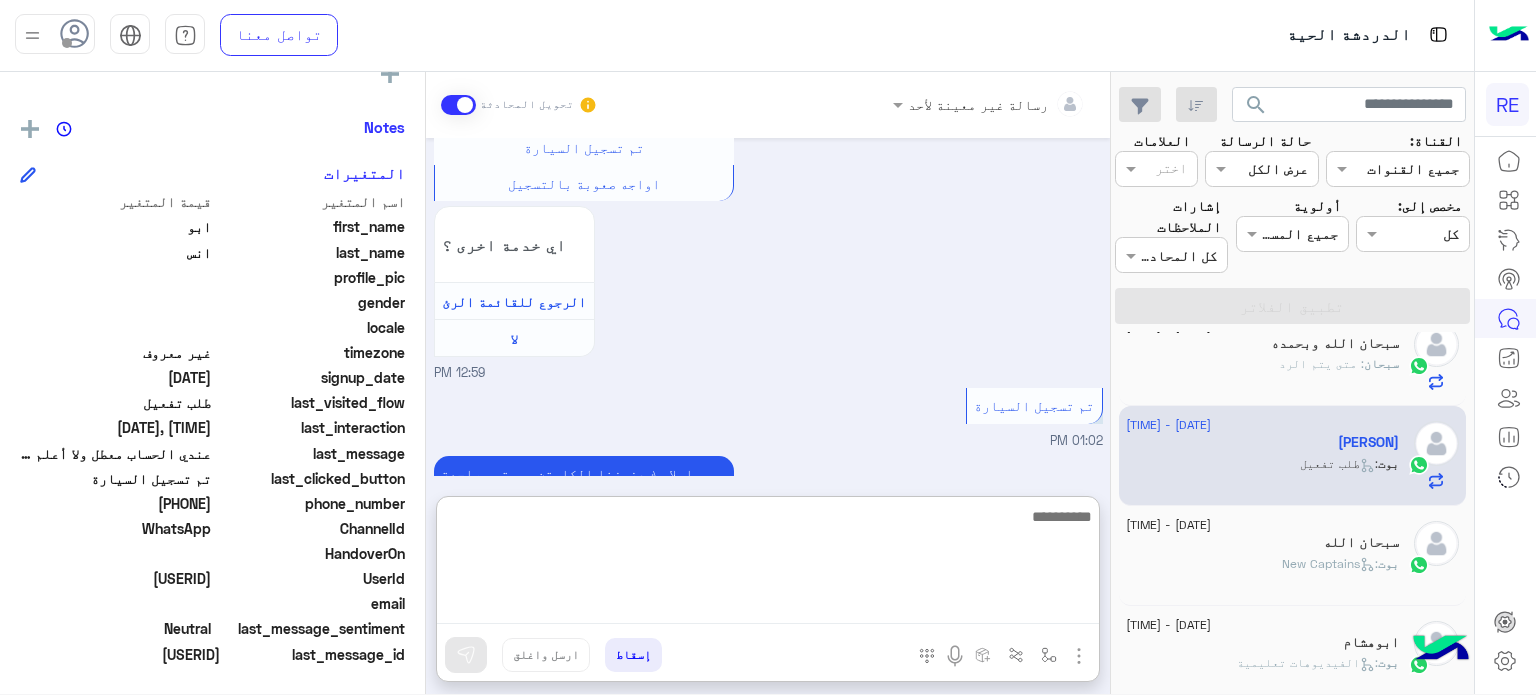 click at bounding box center [768, 564] 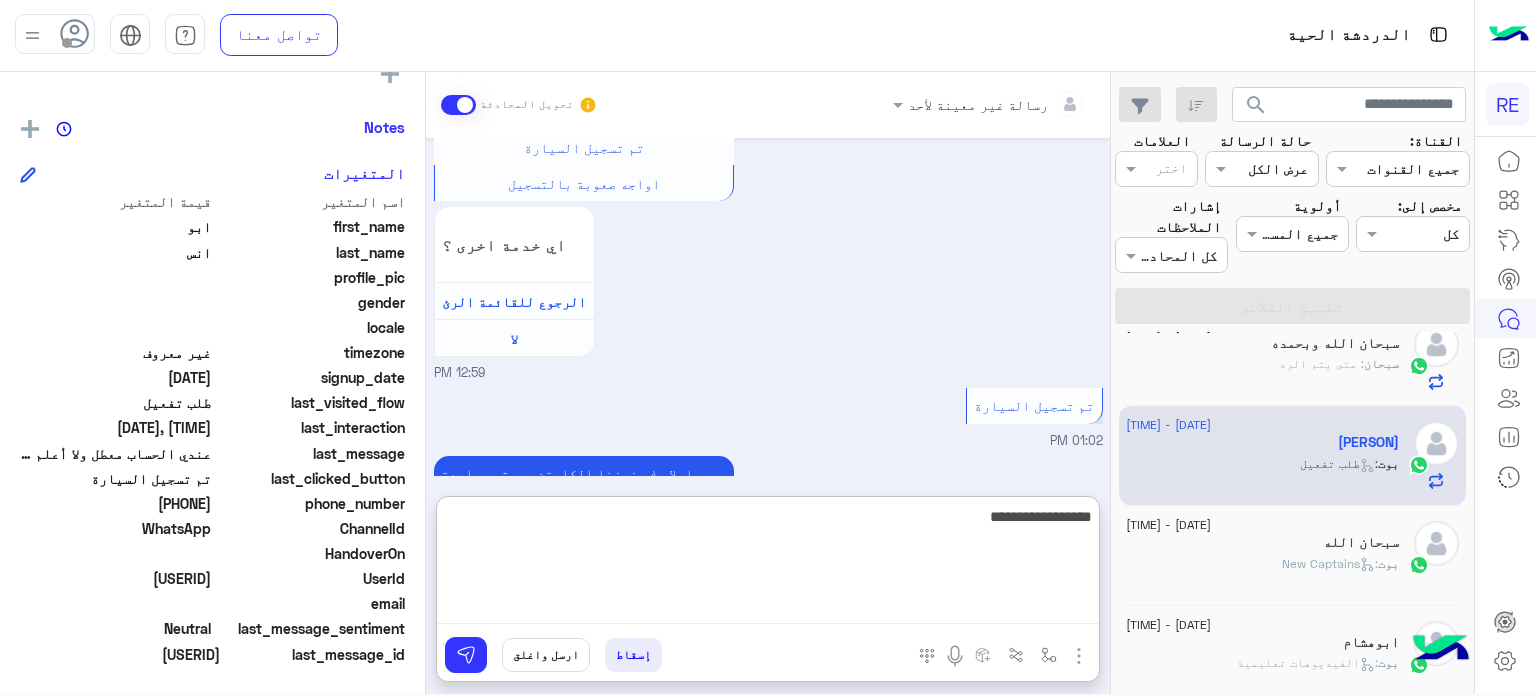 type on "**********" 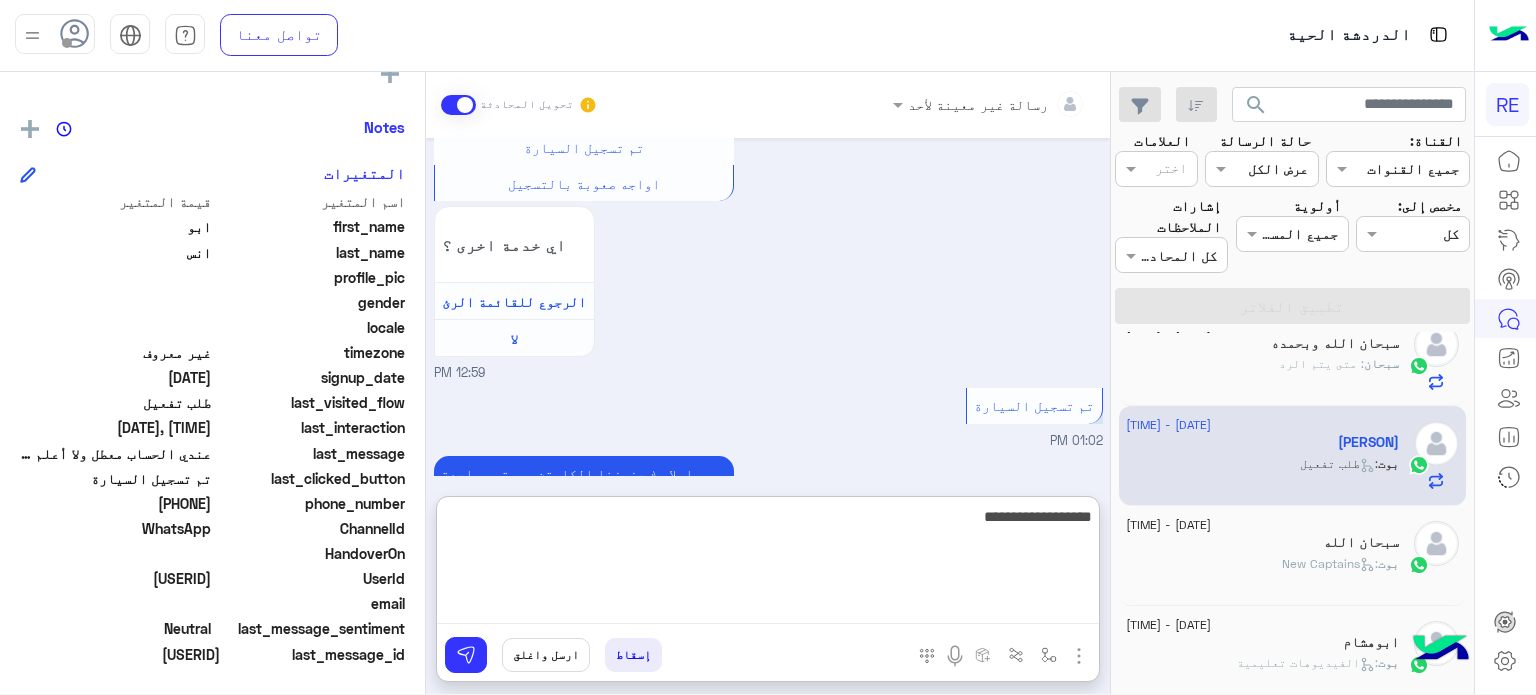 type 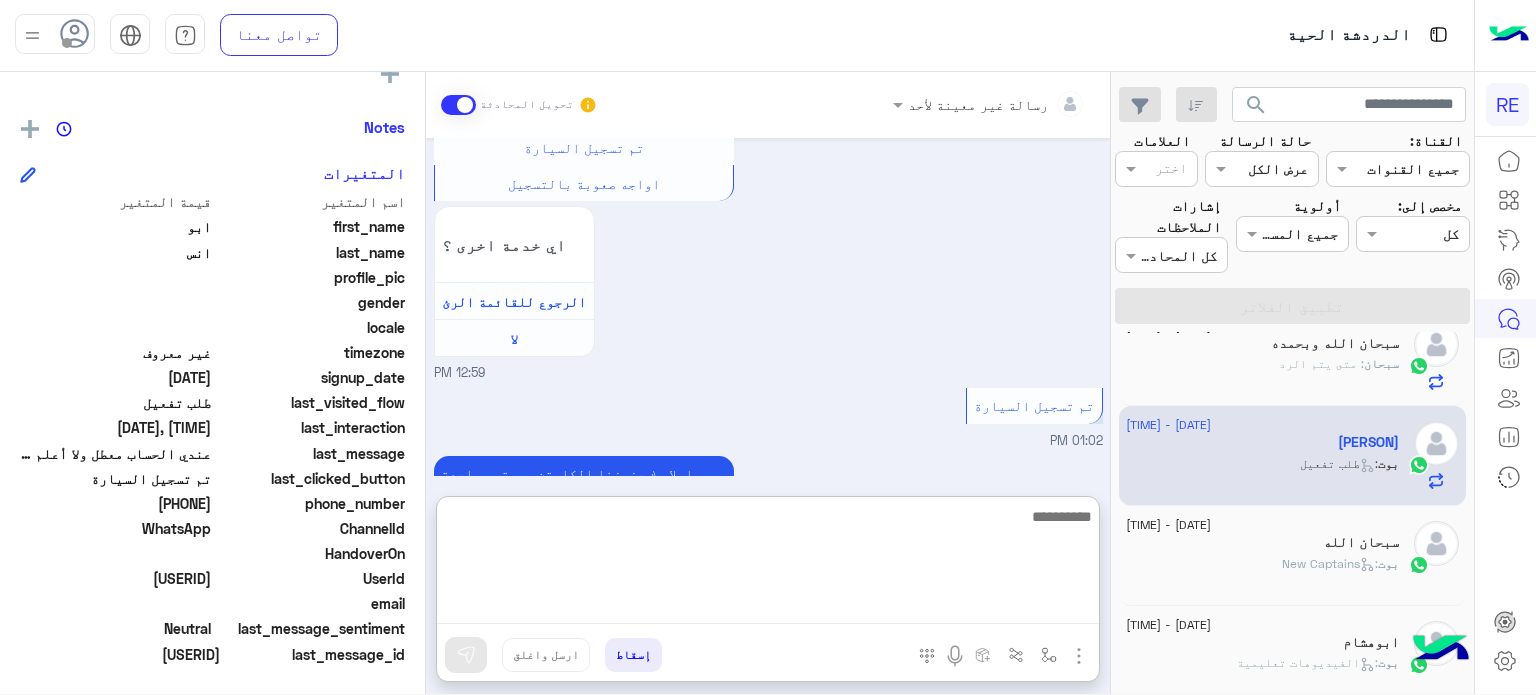 scroll, scrollTop: 1336, scrollLeft: 0, axis: vertical 